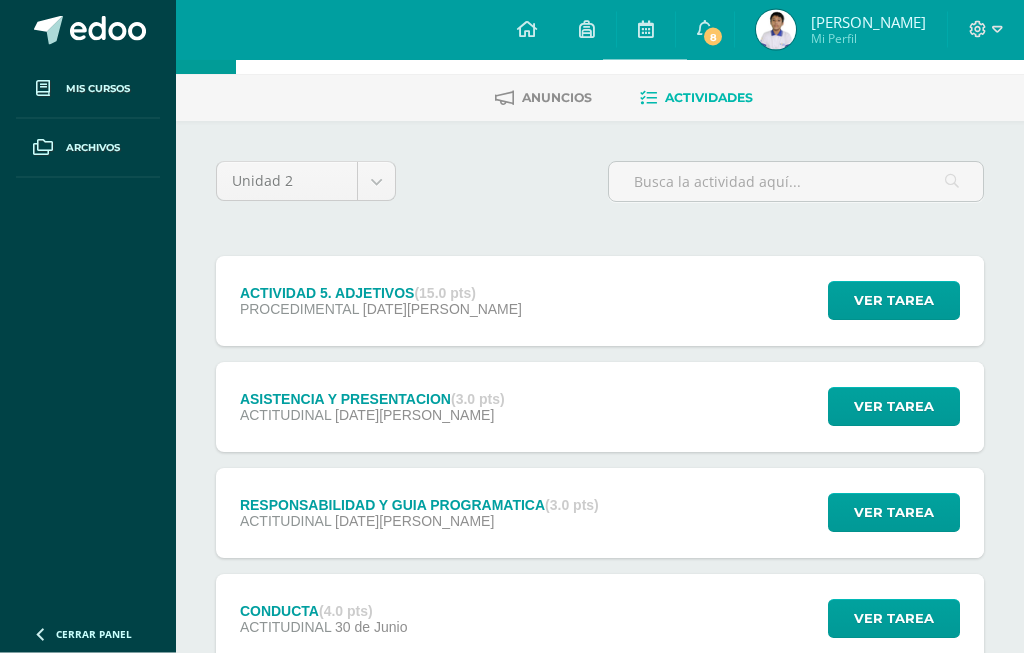 scroll, scrollTop: 73, scrollLeft: 0, axis: vertical 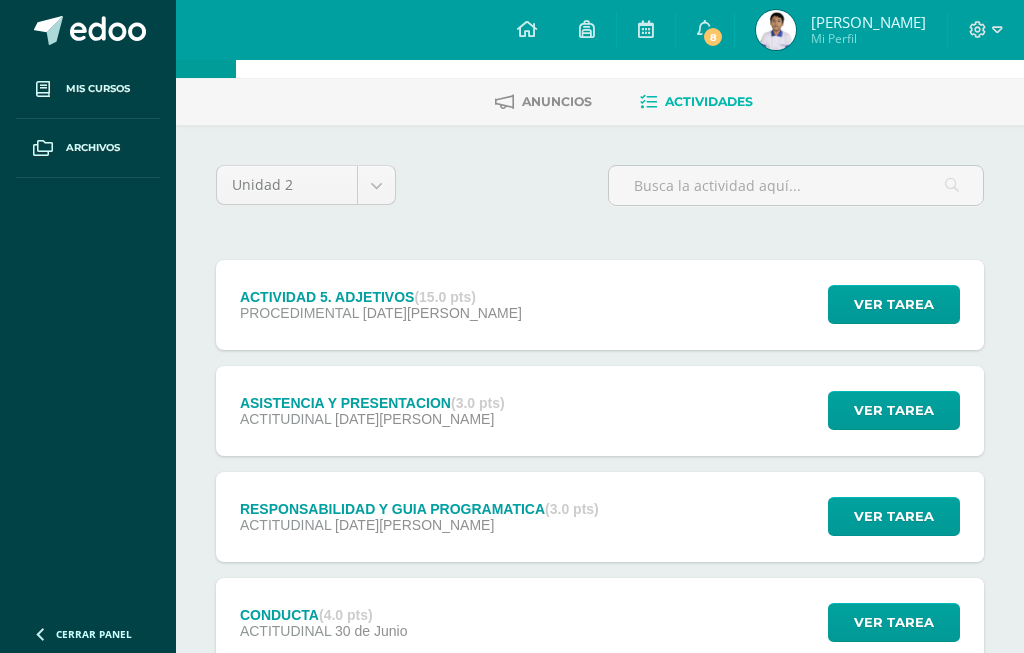 click on "8" at bounding box center [713, 37] 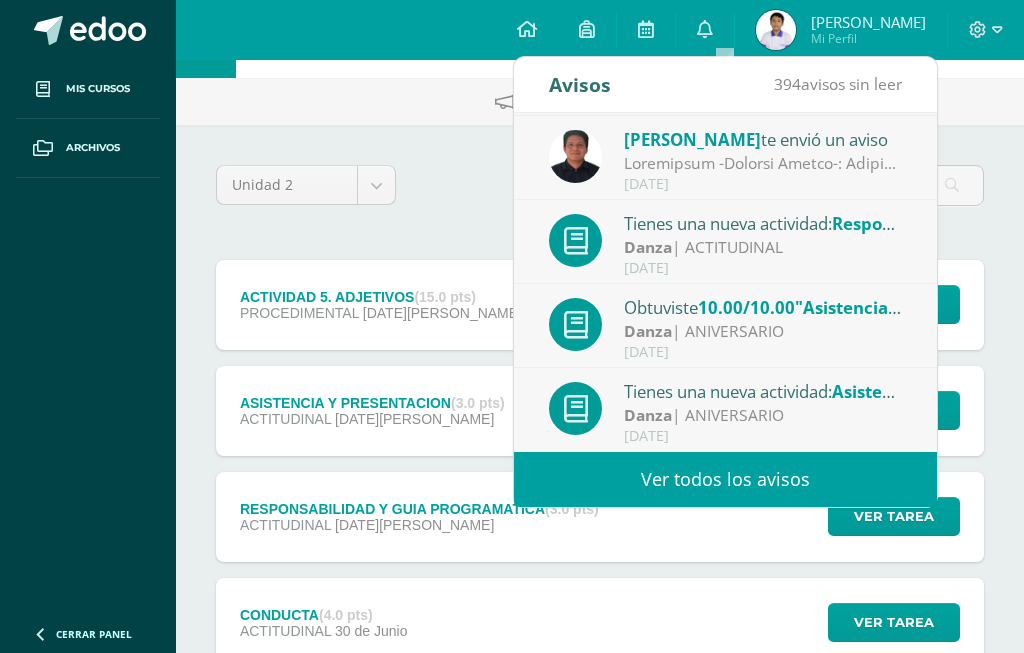 scroll, scrollTop: 333, scrollLeft: 0, axis: vertical 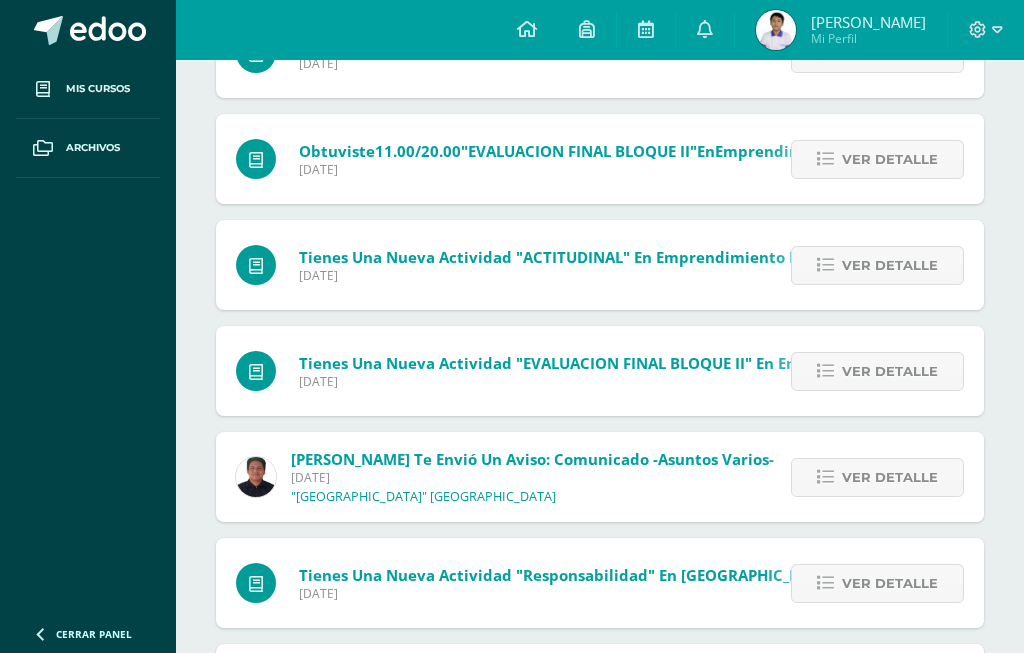 click on "Ver detalle" at bounding box center [890, 477] 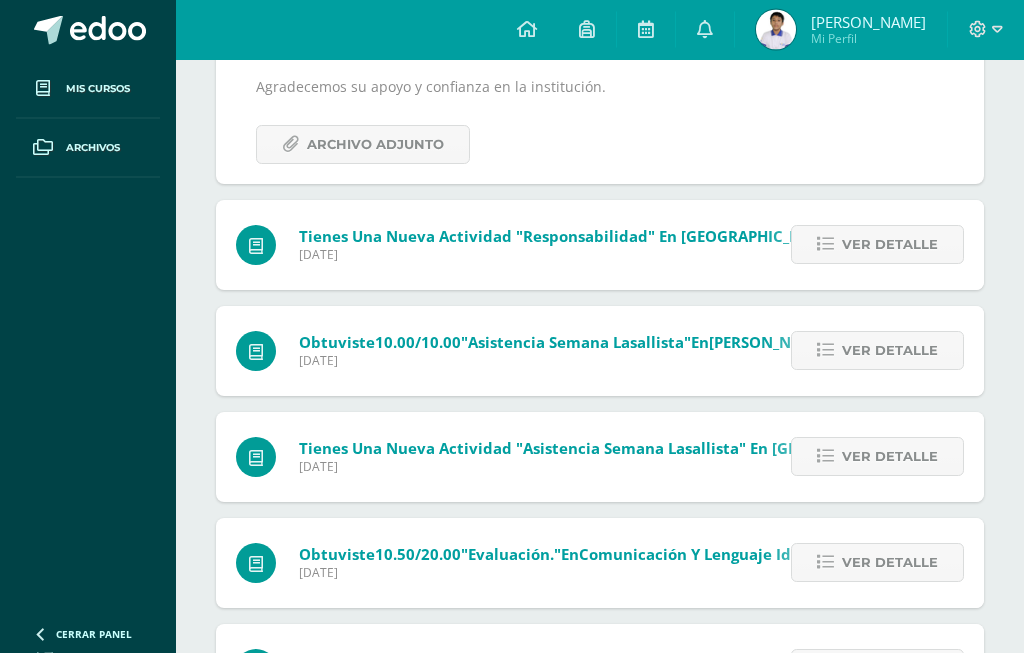 scroll, scrollTop: 1424, scrollLeft: 0, axis: vertical 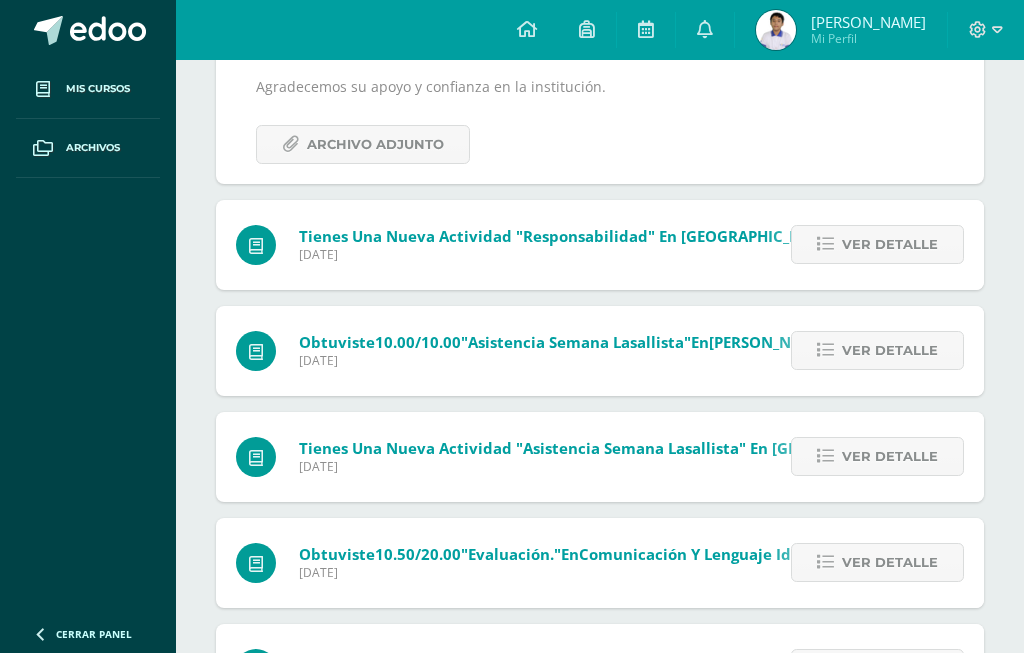 click on "Ver detalle" at bounding box center [890, 244] 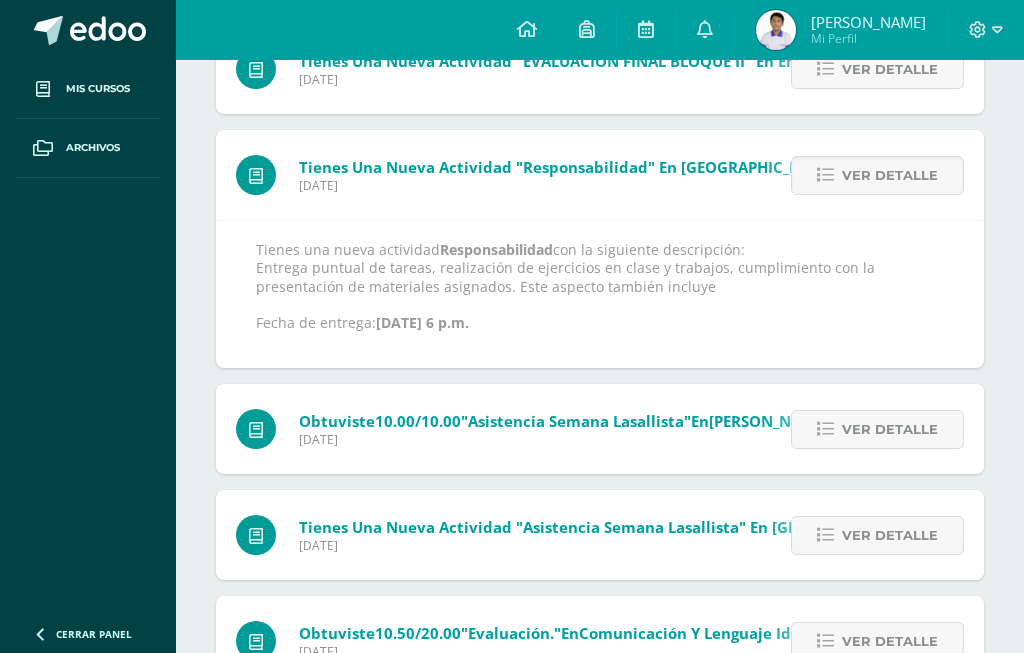 scroll, scrollTop: 599, scrollLeft: 0, axis: vertical 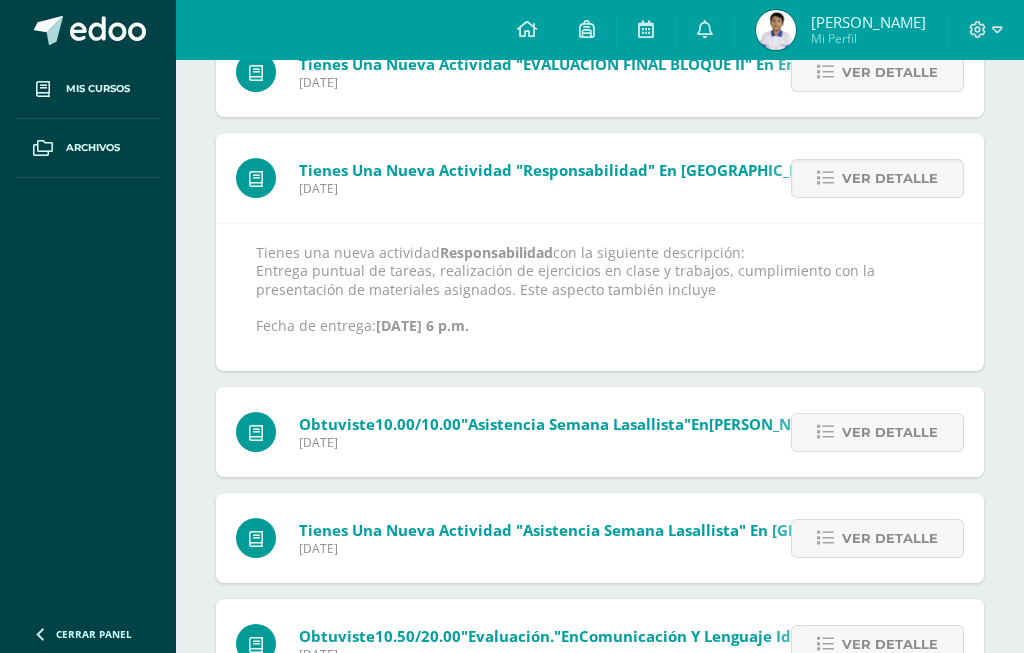 click on "Ver detalle" at bounding box center (890, 178) 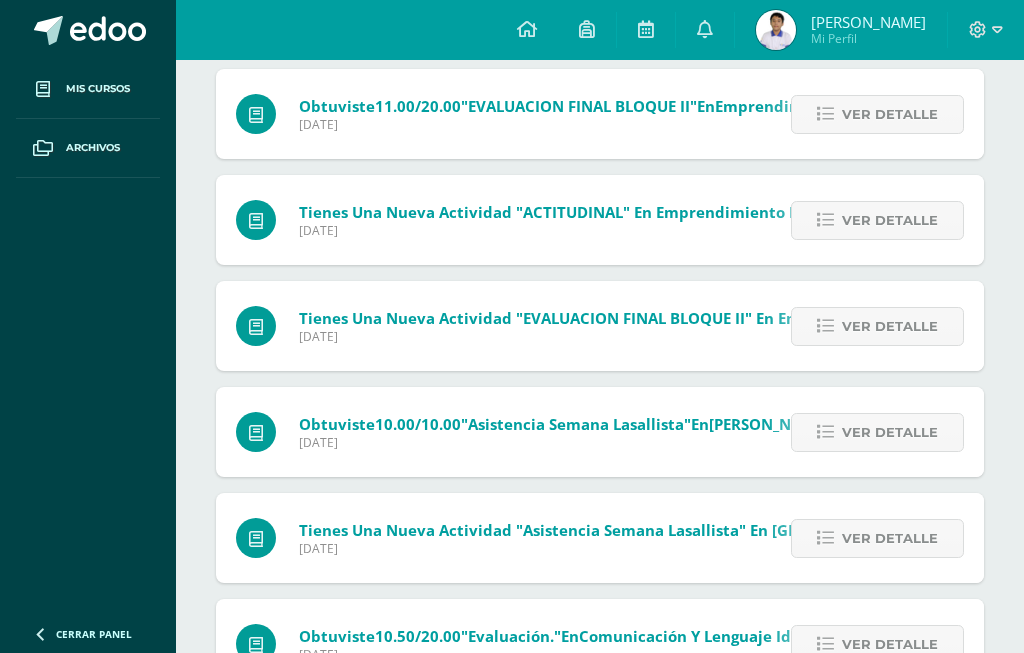 scroll, scrollTop: 344, scrollLeft: 0, axis: vertical 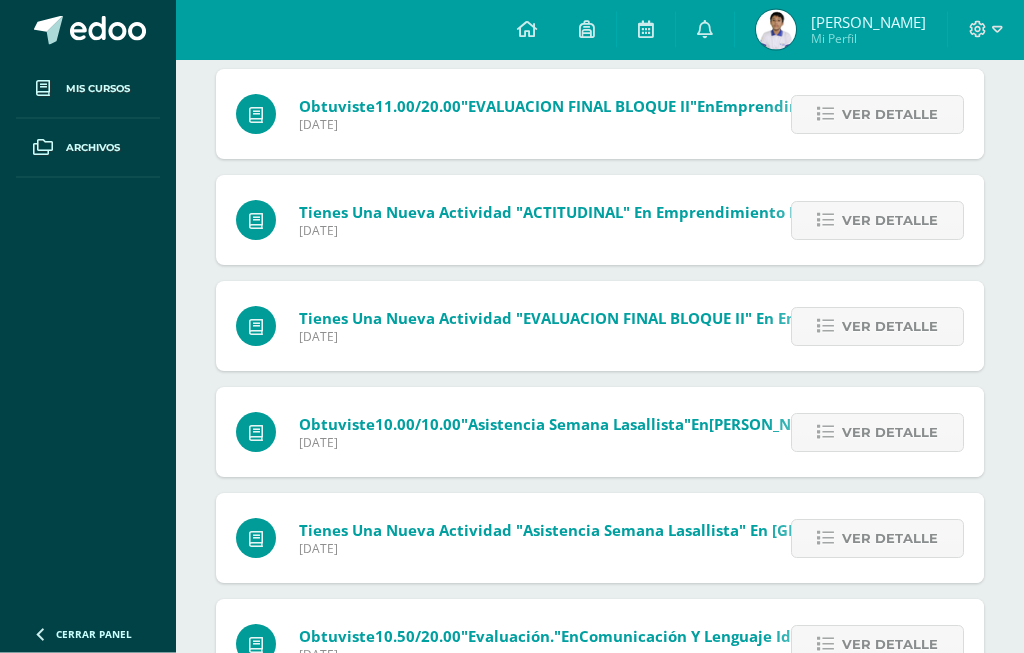 click on "Ver detalle" at bounding box center [890, 327] 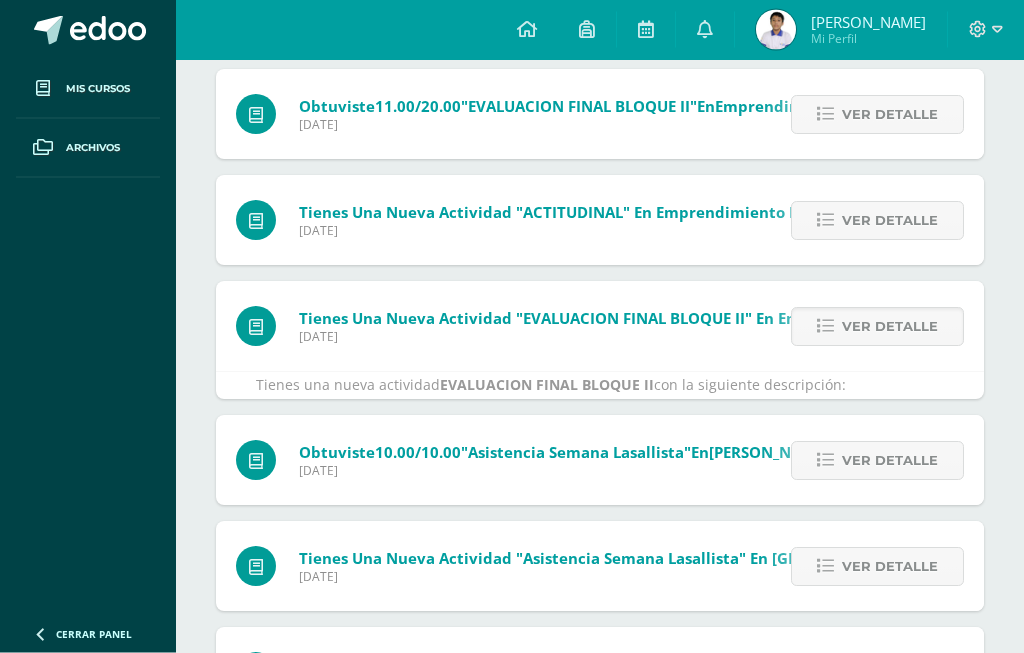 scroll, scrollTop: 345, scrollLeft: 0, axis: vertical 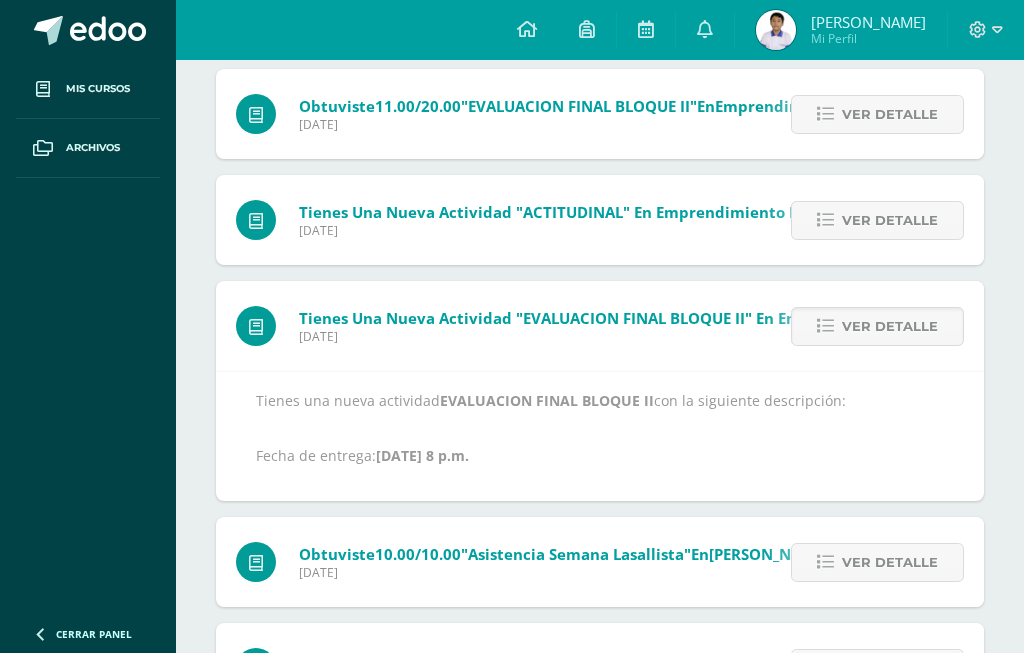 click on "Tienes una nueva actividad "EVALUACION FINAL BLOQUE II" En
Emprendimiento para la Productividad" at bounding box center [688, 318] 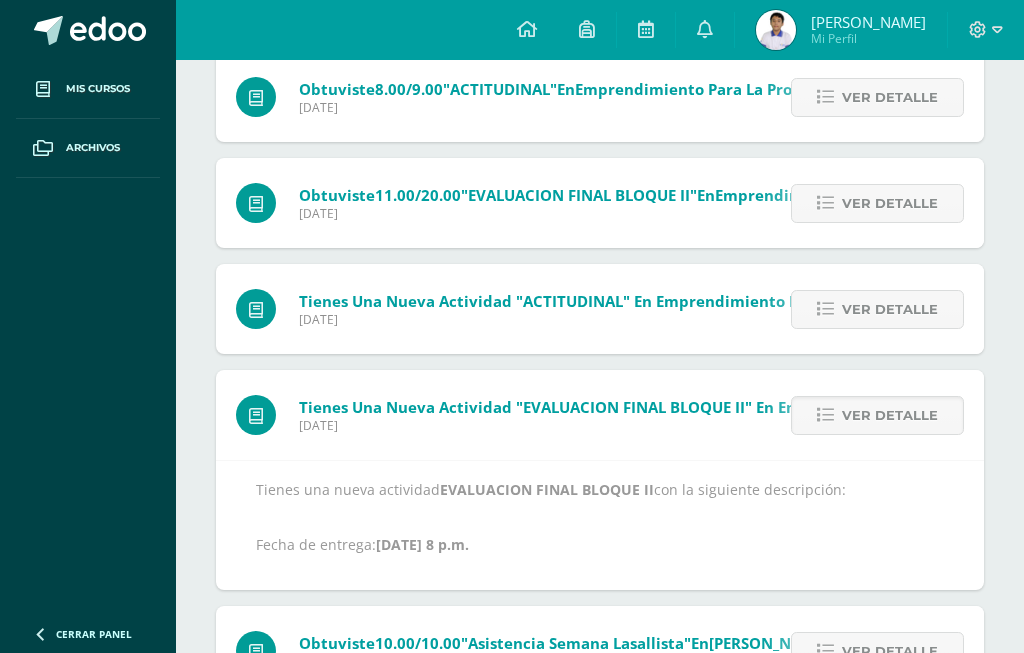 scroll, scrollTop: 253, scrollLeft: 0, axis: vertical 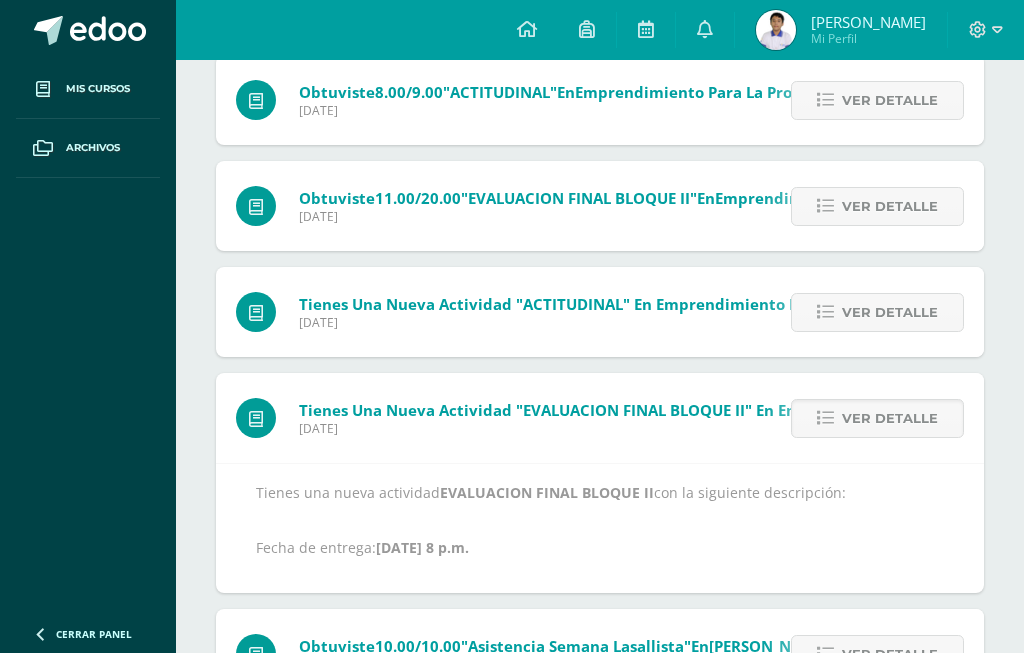 click on "Ver detalle" at bounding box center (890, 312) 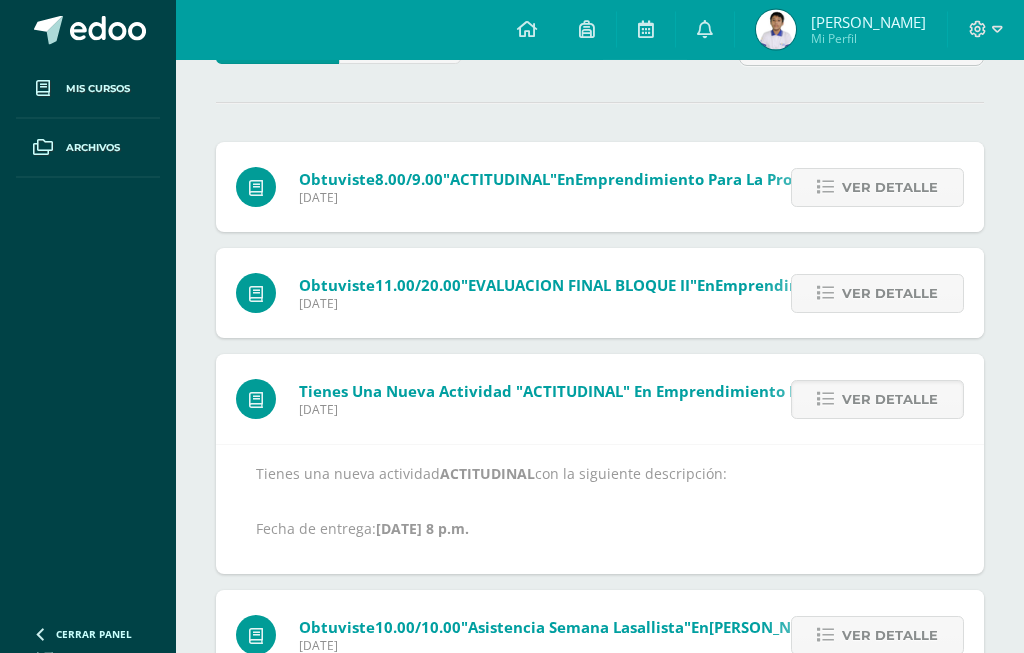 scroll, scrollTop: 163, scrollLeft: 0, axis: vertical 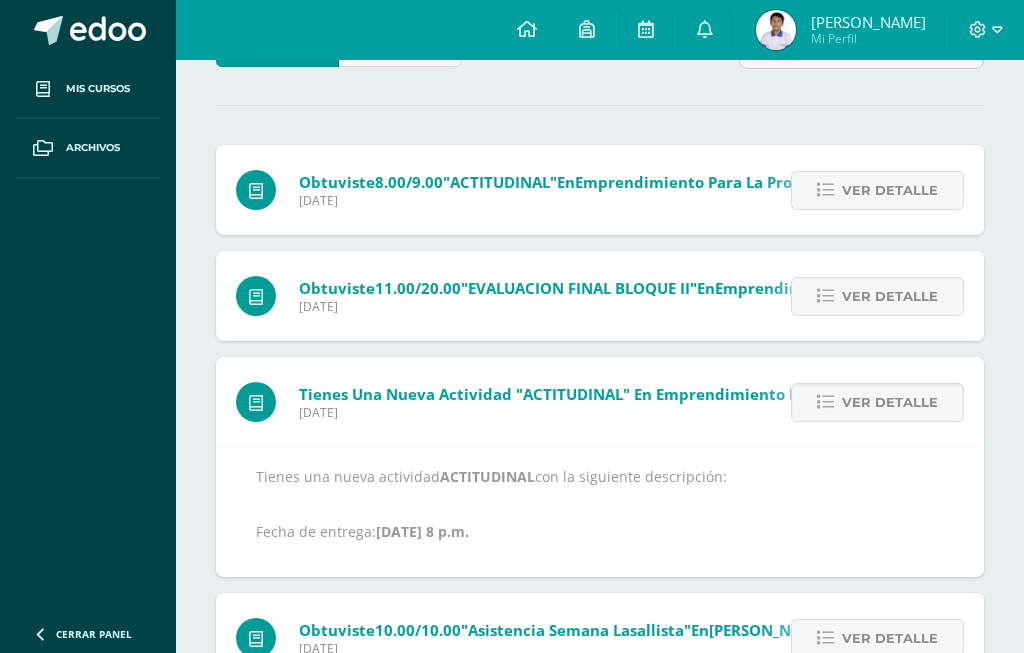 click on "Ver detalle" at bounding box center (877, 402) 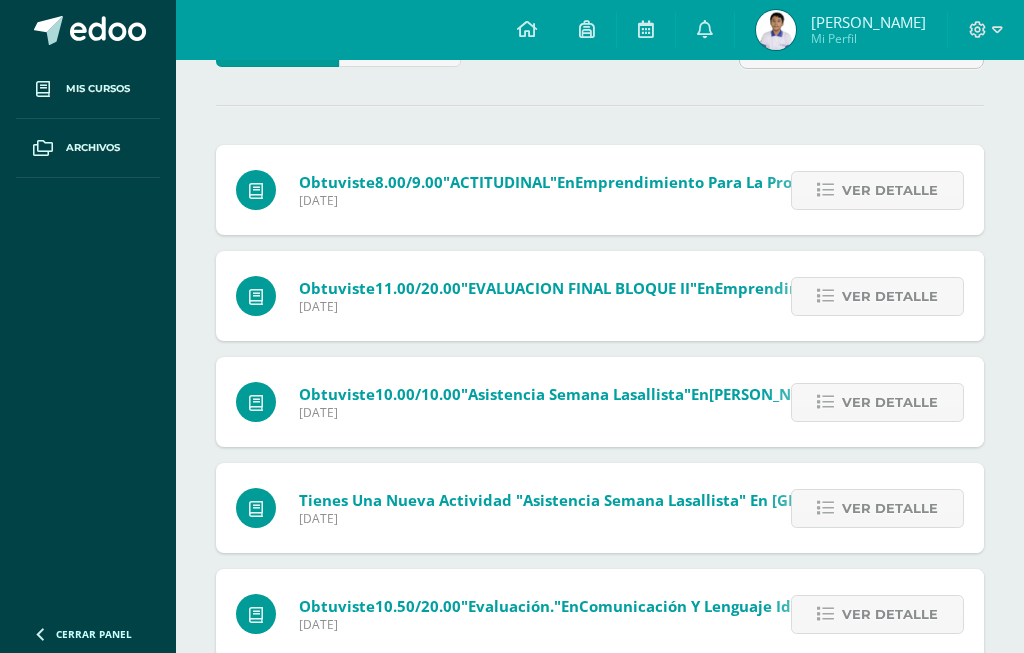 click on "Ver detalle" at bounding box center (890, 296) 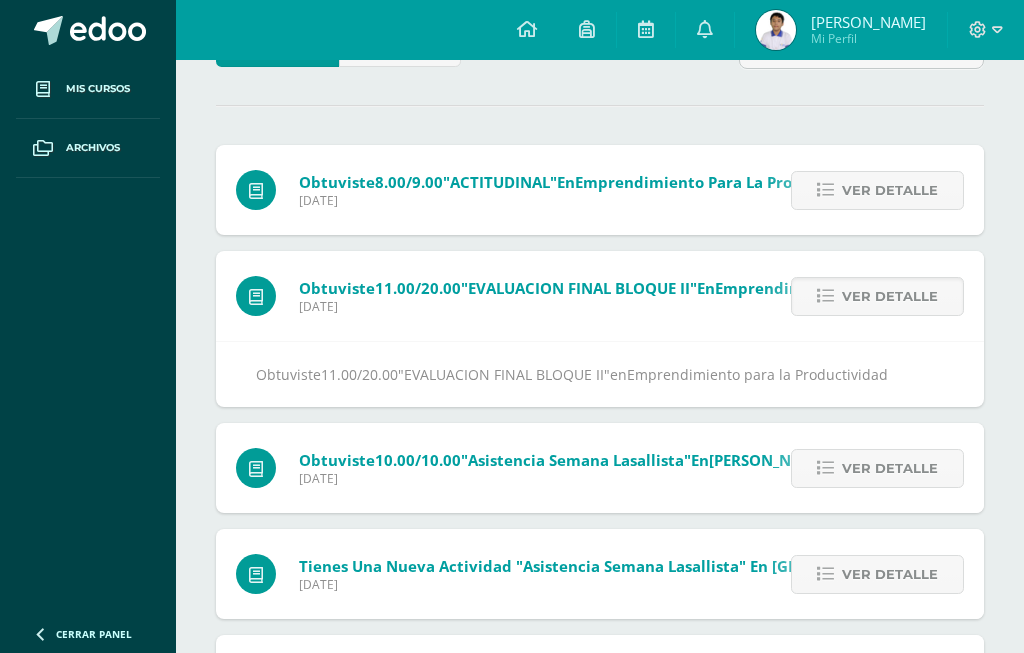 click on "Ver detalle" at bounding box center [890, 190] 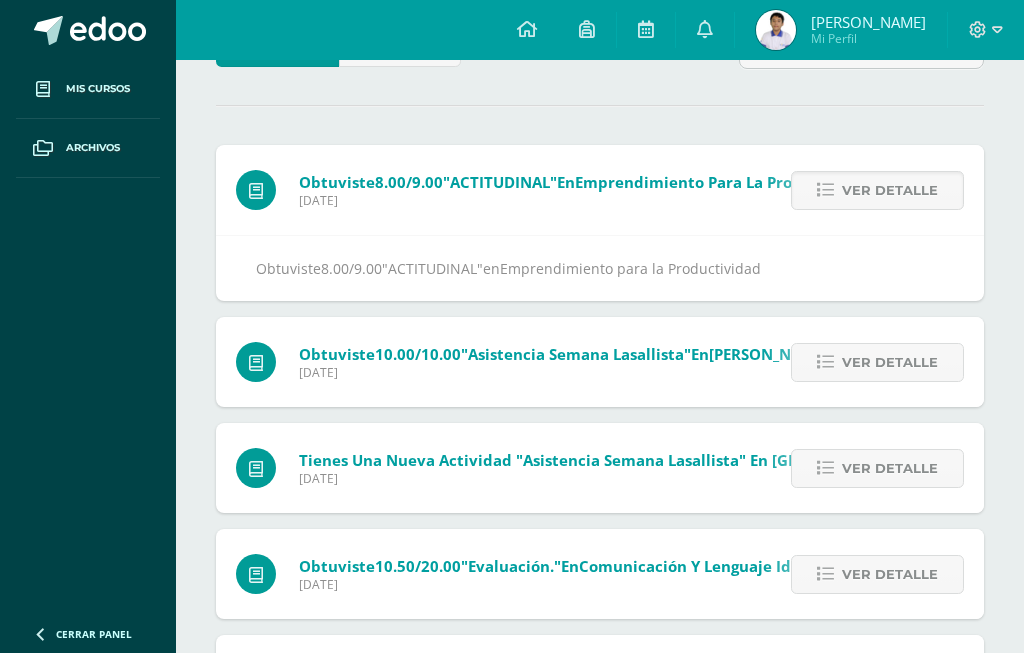 click at bounding box center (705, 30) 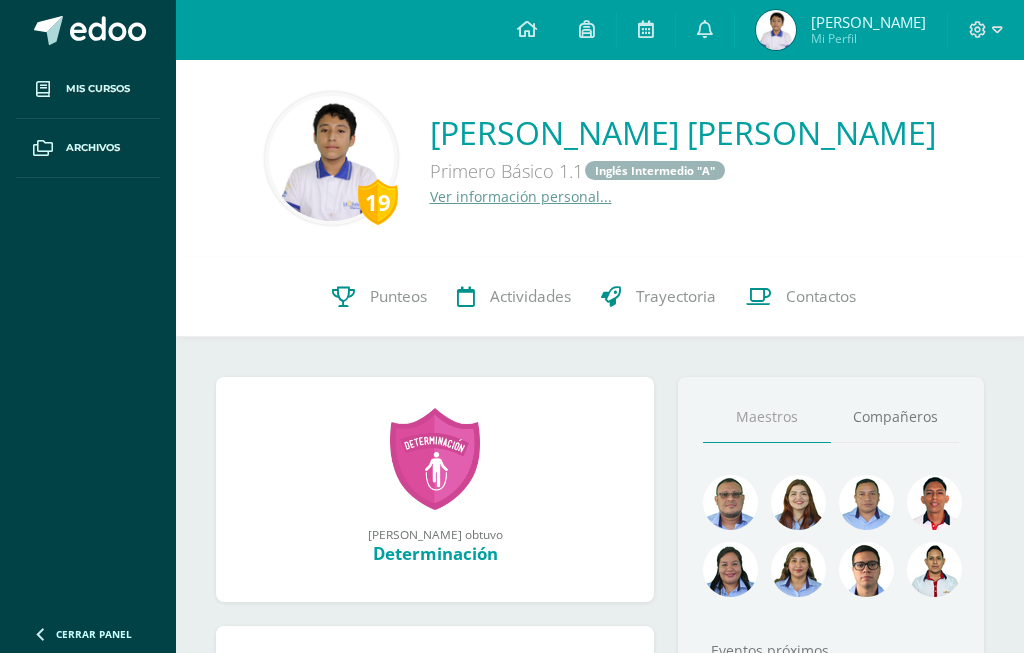 scroll, scrollTop: 0, scrollLeft: 0, axis: both 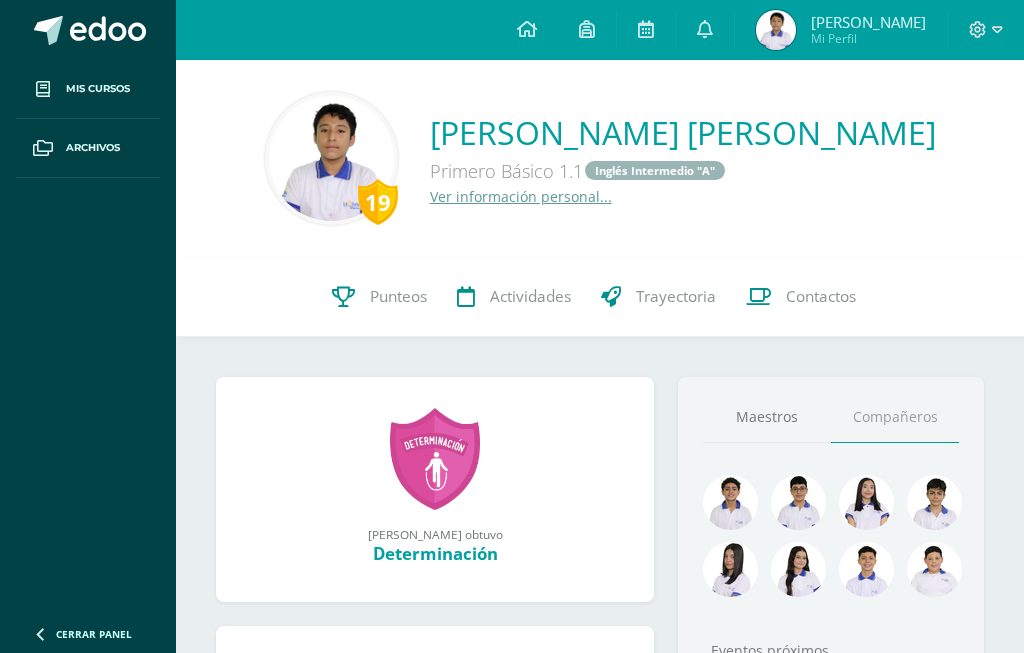 click at bounding box center (934, 502) 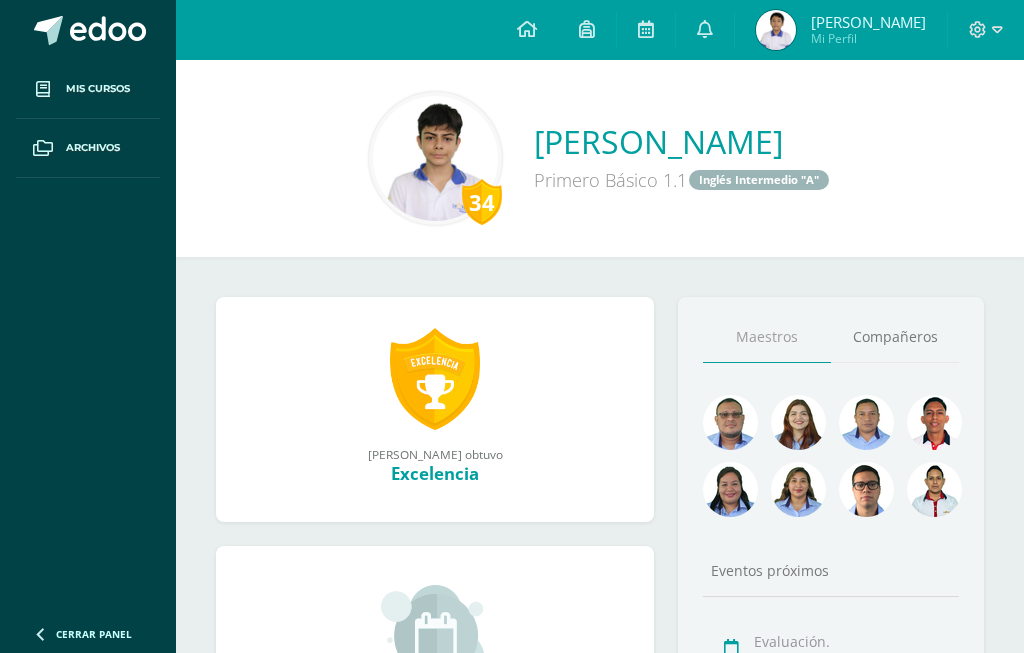 scroll, scrollTop: 0, scrollLeft: 0, axis: both 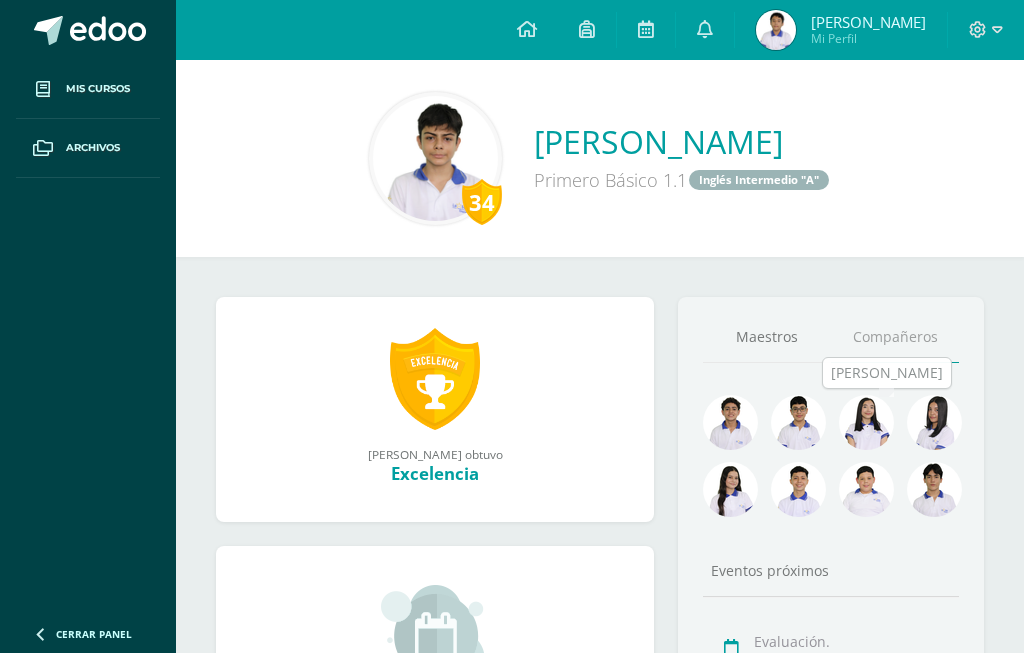 click at bounding box center [866, 422] 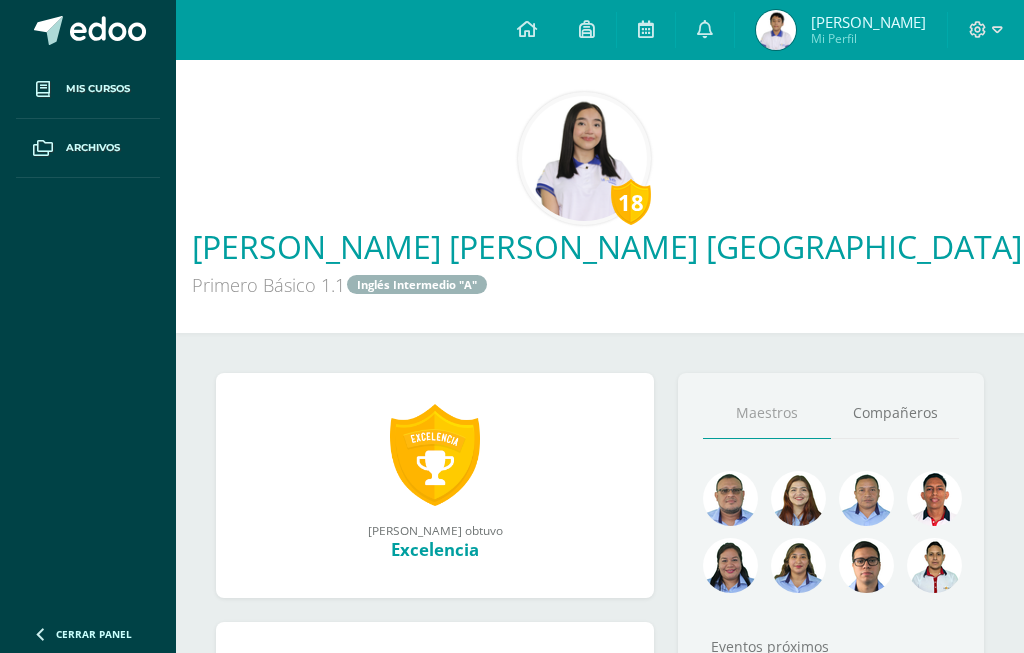 scroll, scrollTop: 0, scrollLeft: 0, axis: both 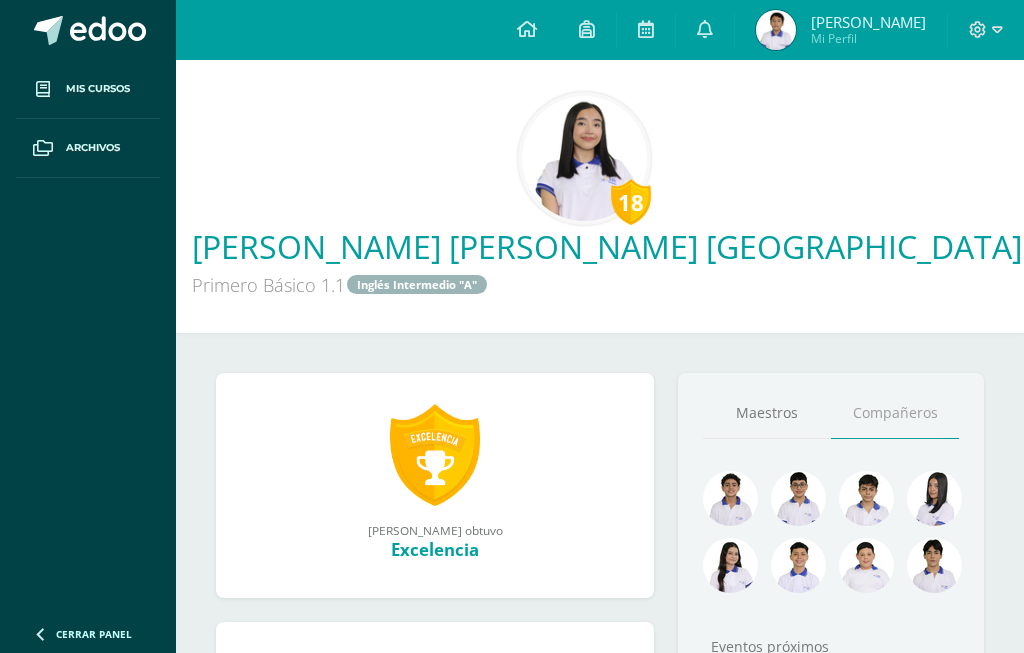 click at bounding box center (730, 498) 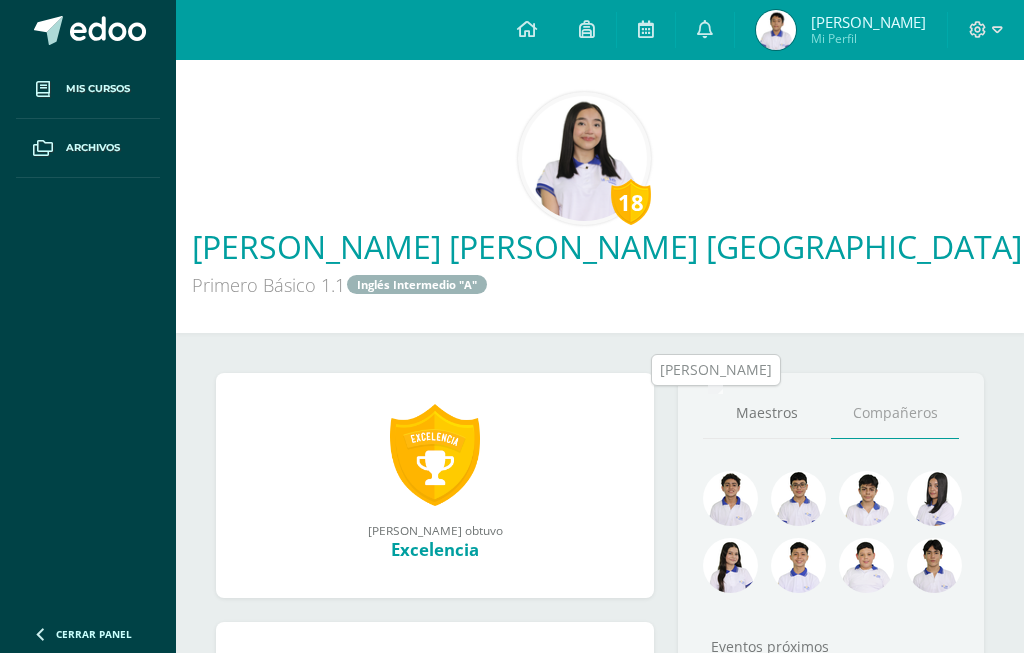 click at bounding box center (730, 498) 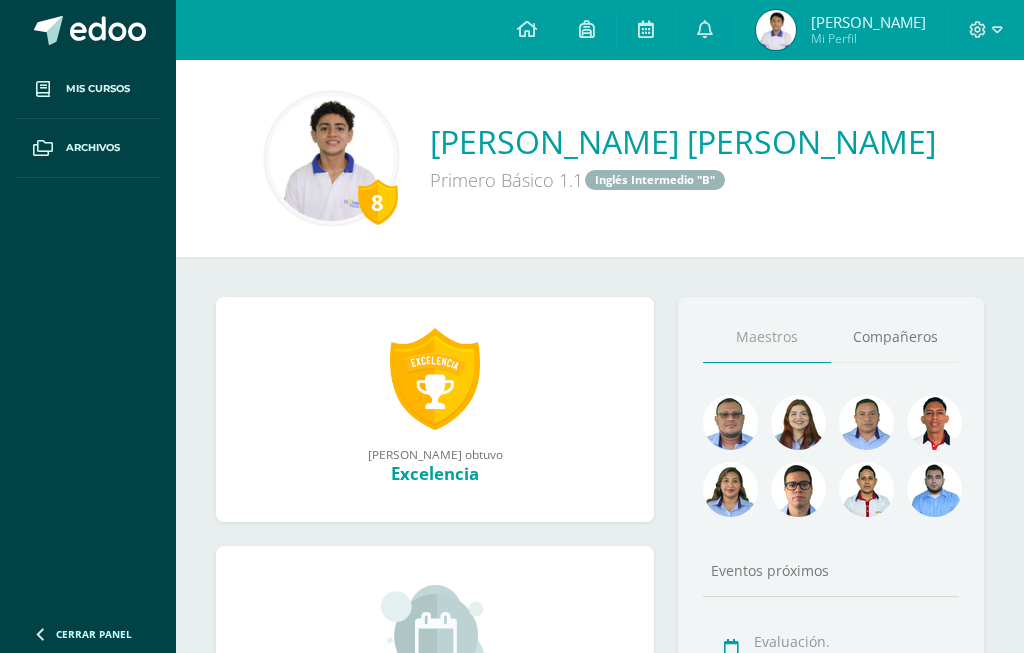 scroll, scrollTop: 2, scrollLeft: 0, axis: vertical 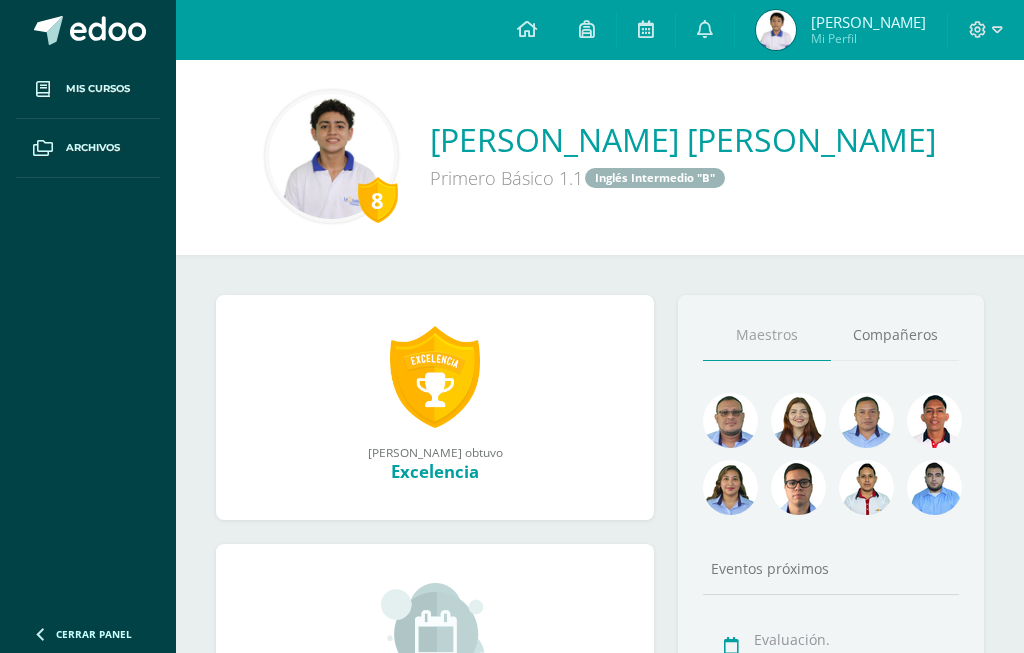 click on "Compañeros" at bounding box center (895, 335) 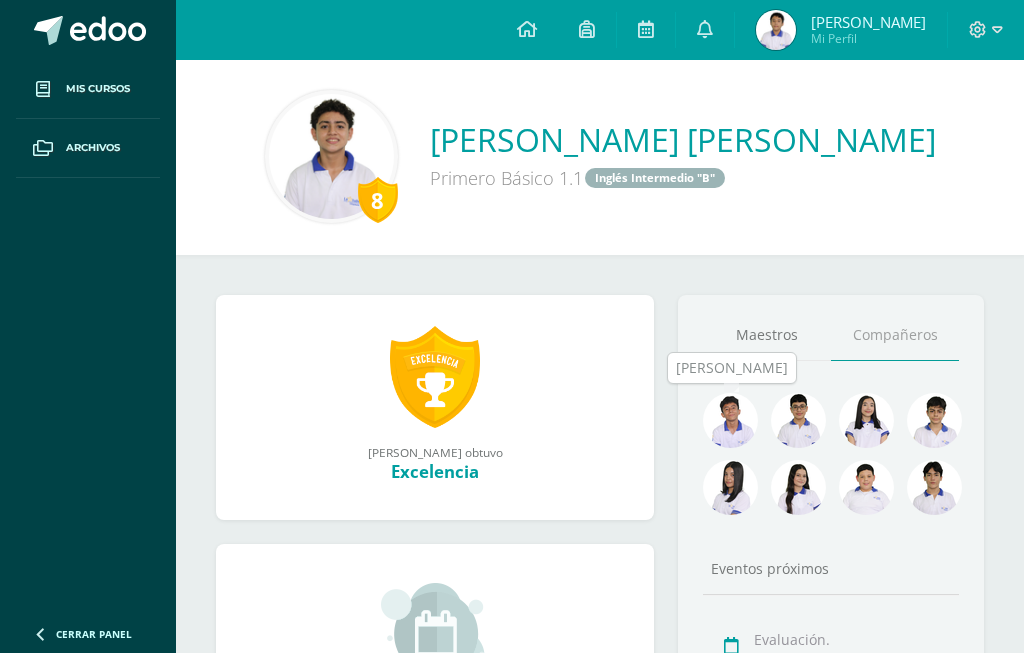 click at bounding box center [730, 420] 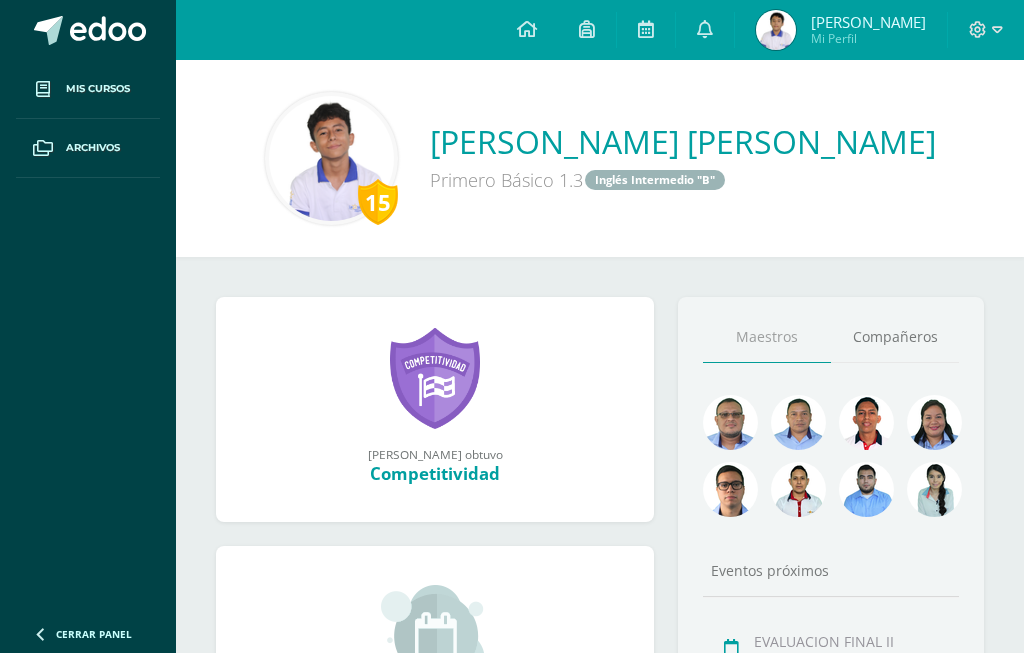 scroll, scrollTop: 0, scrollLeft: 0, axis: both 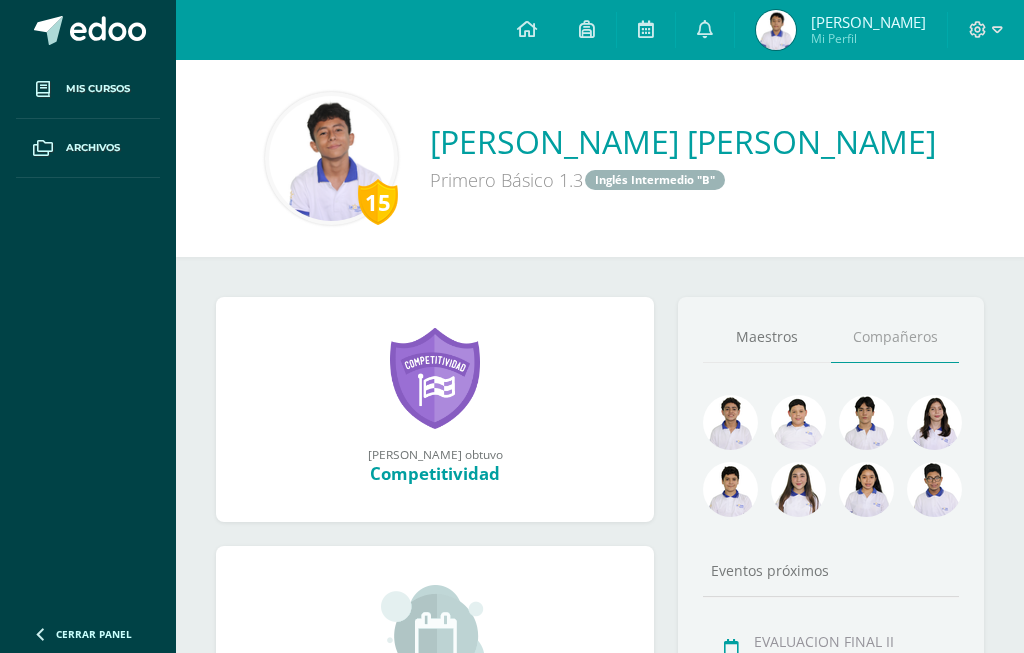click at bounding box center (934, 489) 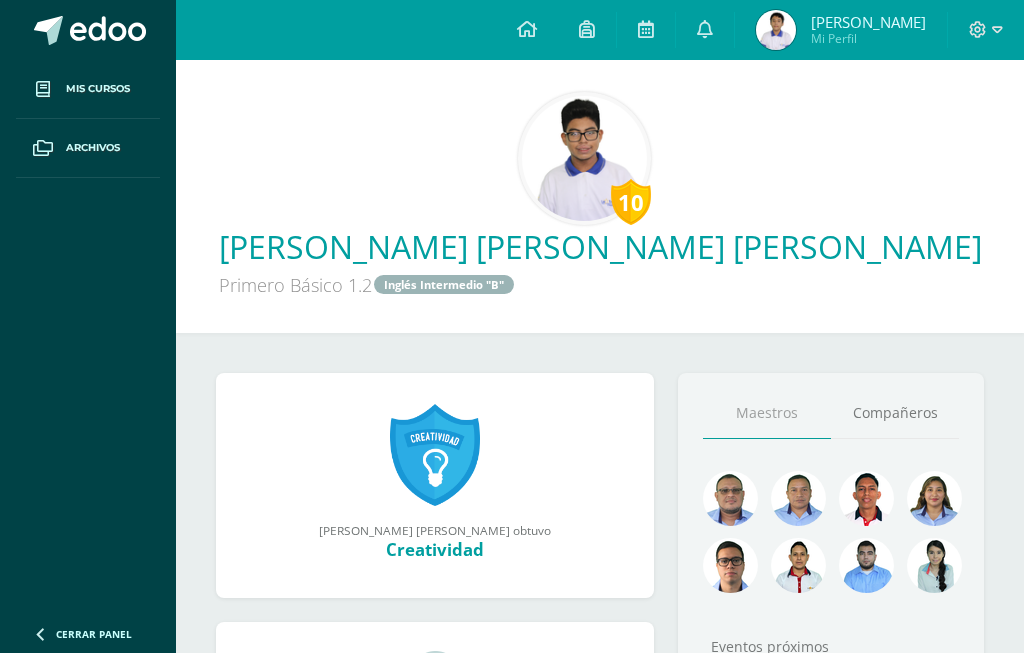 scroll, scrollTop: 1, scrollLeft: 0, axis: vertical 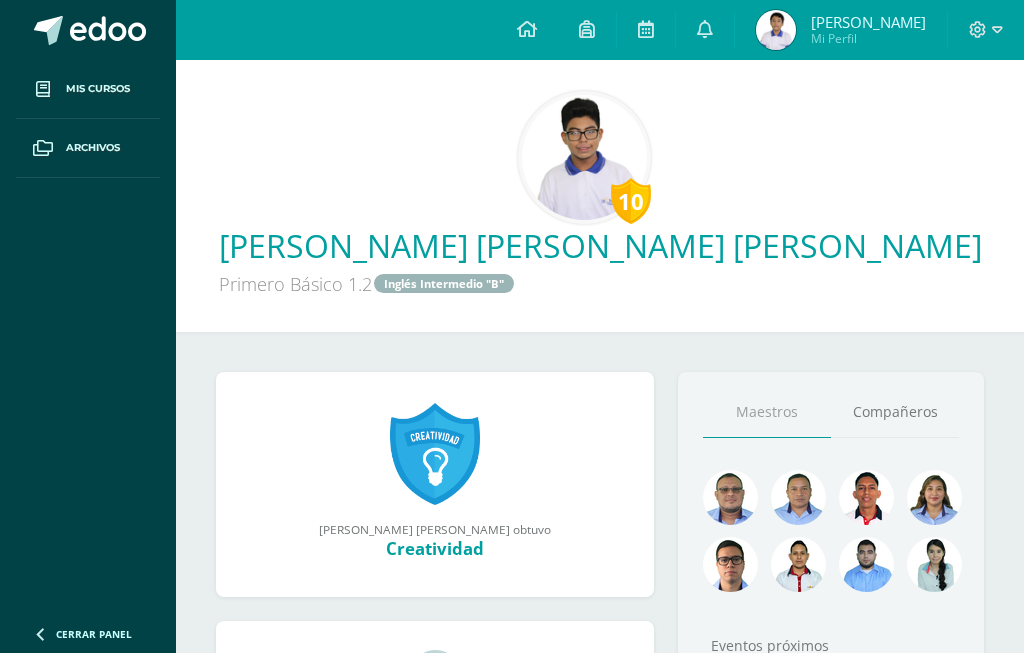 click on "Compañeros" at bounding box center (895, 412) 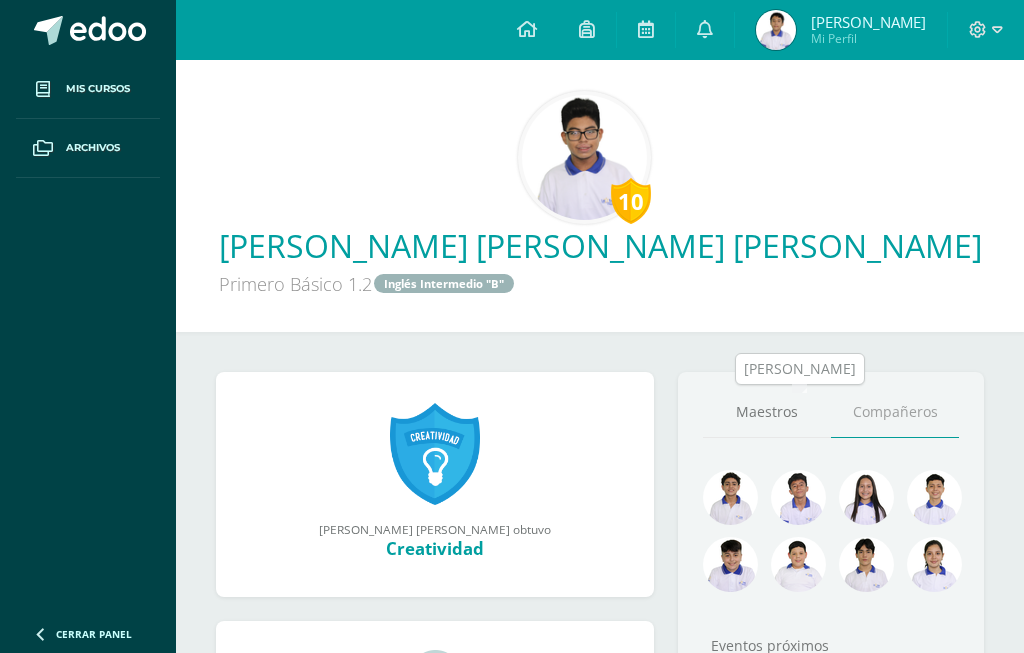 click at bounding box center [798, 497] 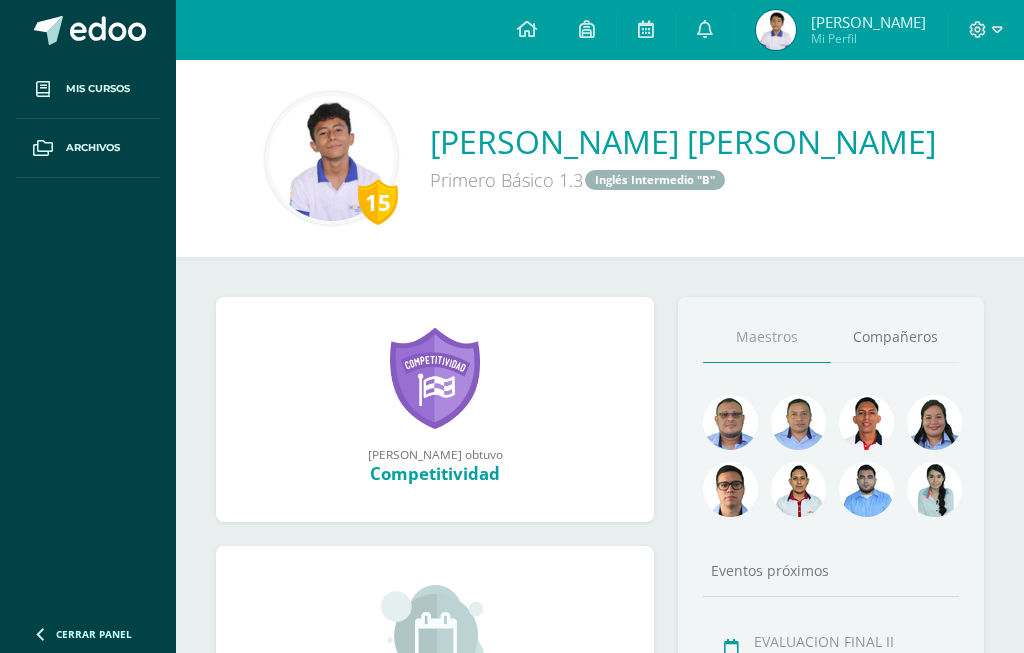 scroll, scrollTop: 0, scrollLeft: 0, axis: both 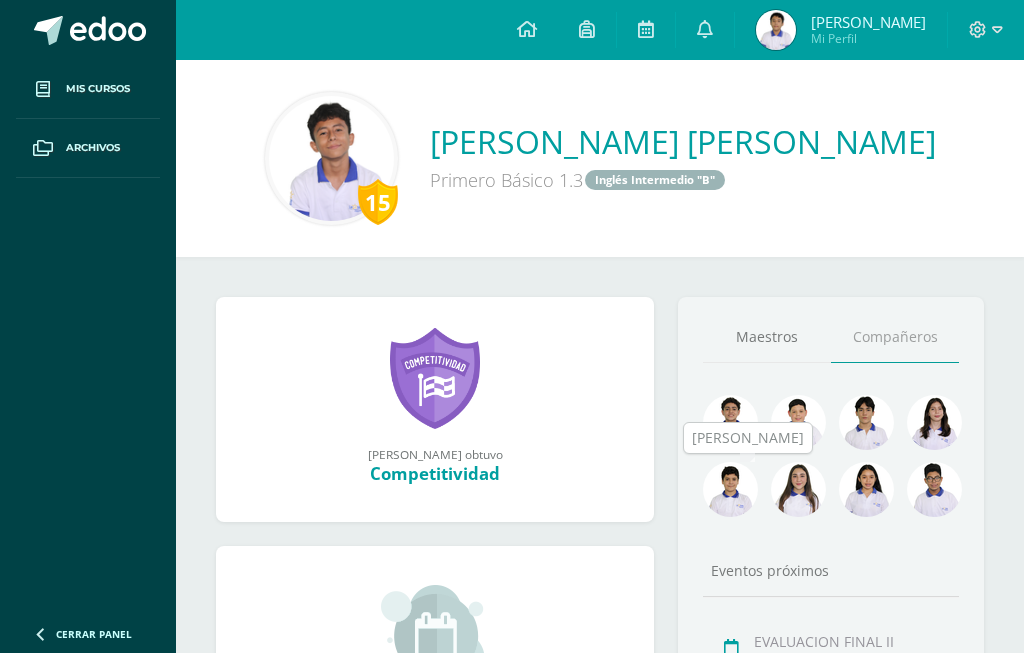 click at bounding box center [730, 489] 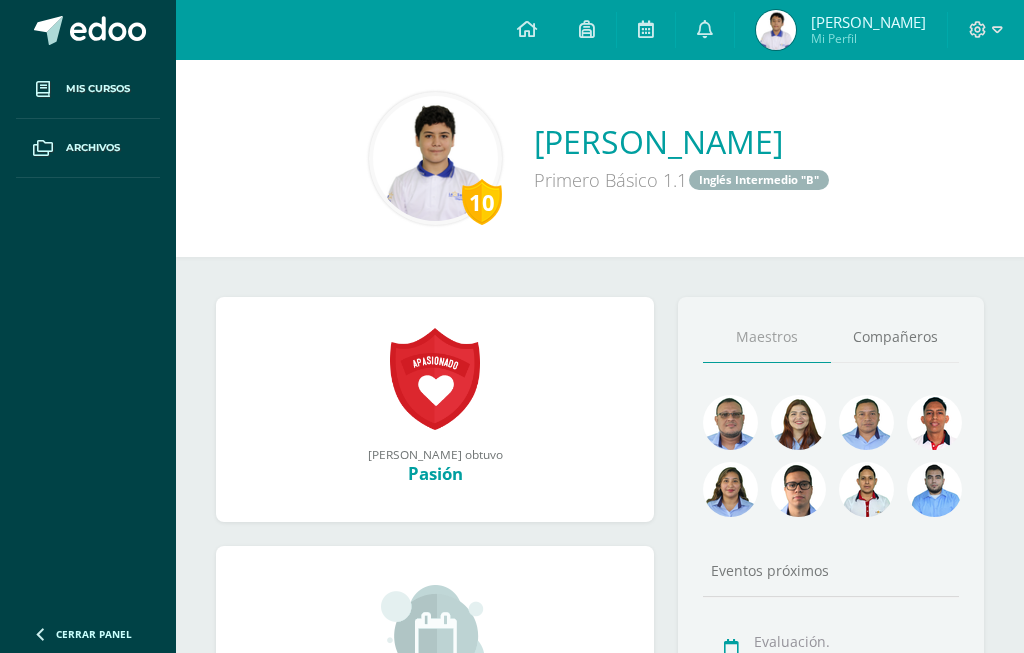 scroll, scrollTop: -1, scrollLeft: 0, axis: vertical 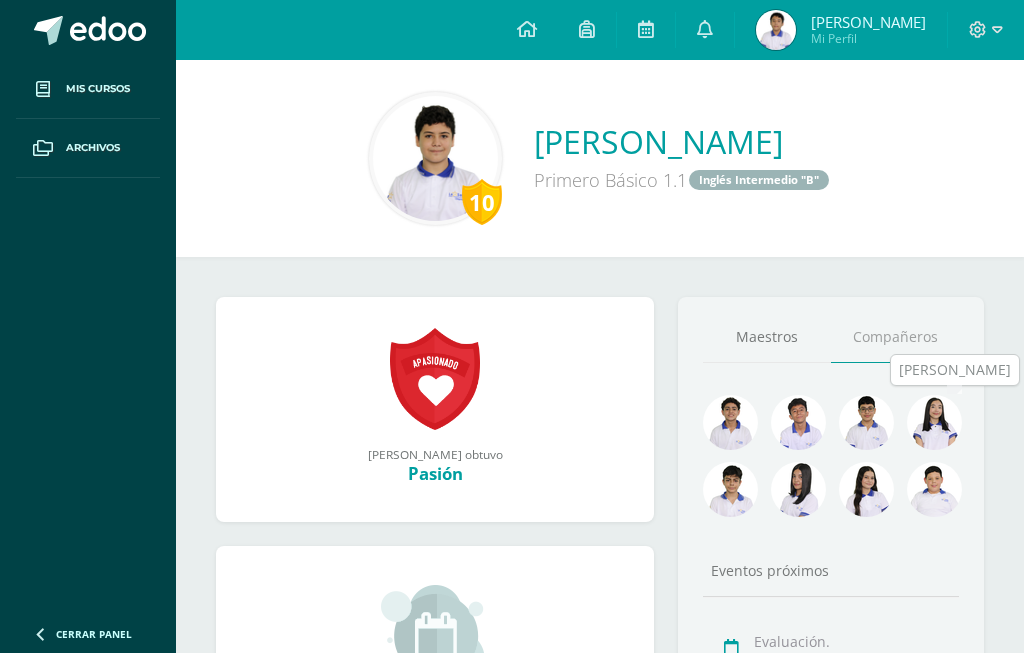 click at bounding box center [934, 422] 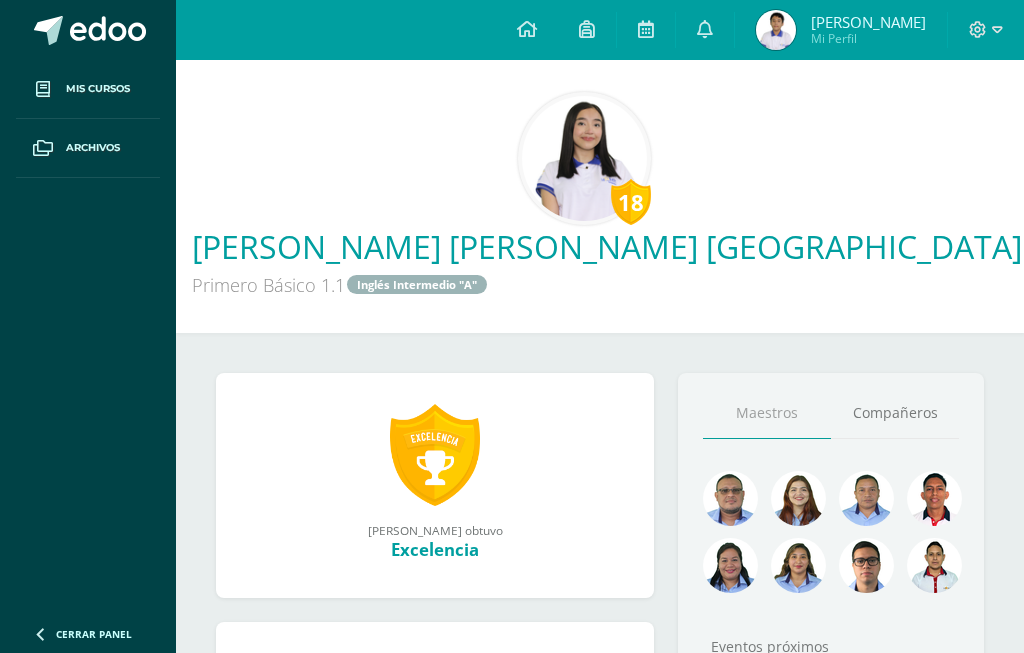 scroll, scrollTop: 0, scrollLeft: 0, axis: both 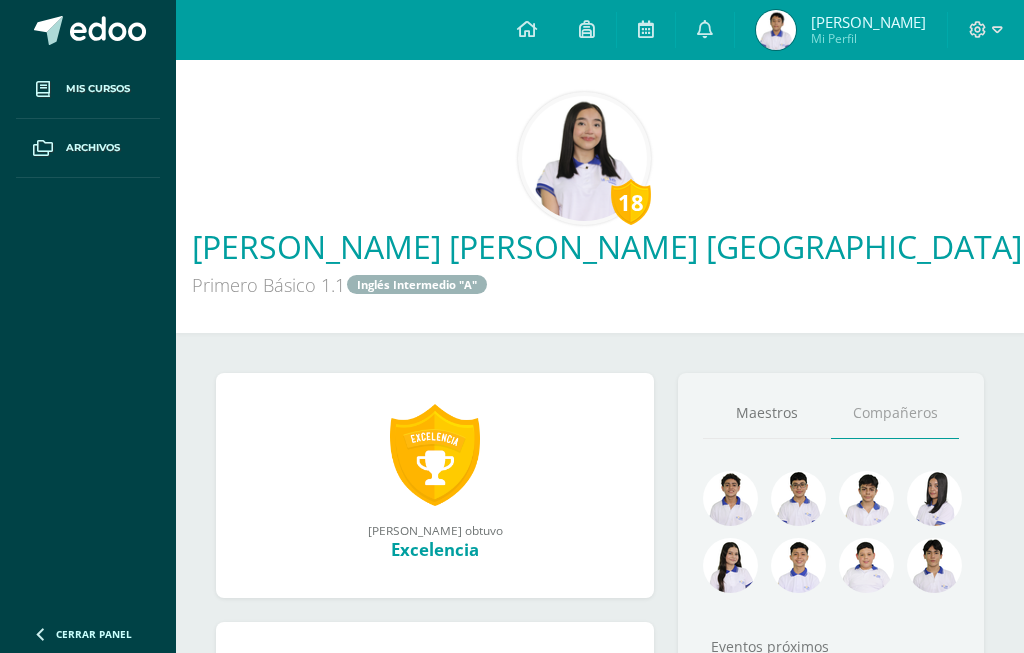 click on "Compañeros" at bounding box center [895, 413] 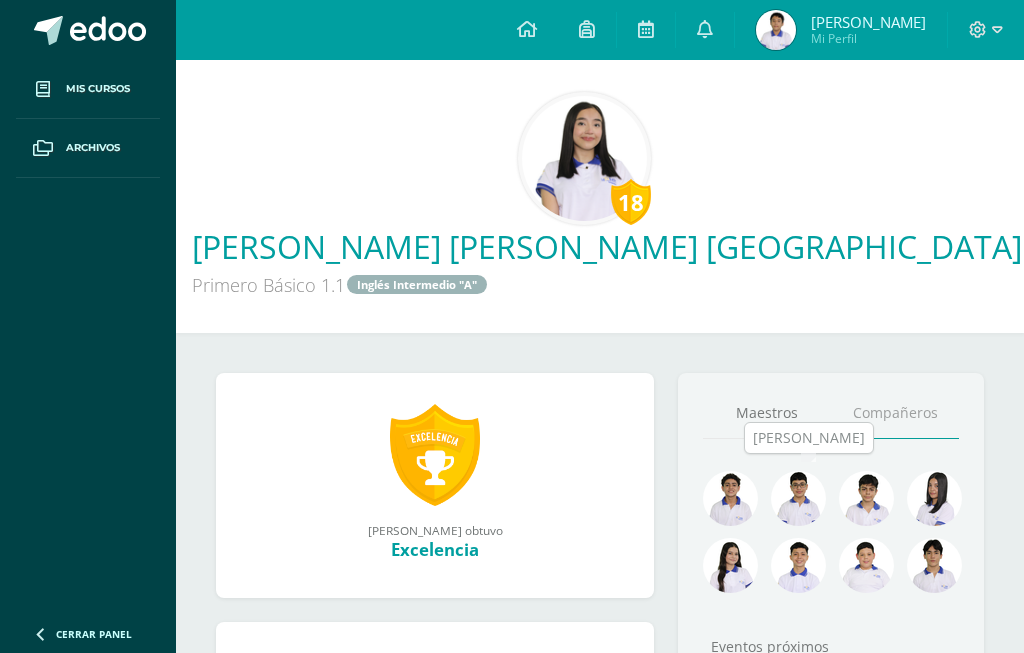 click at bounding box center (798, 565) 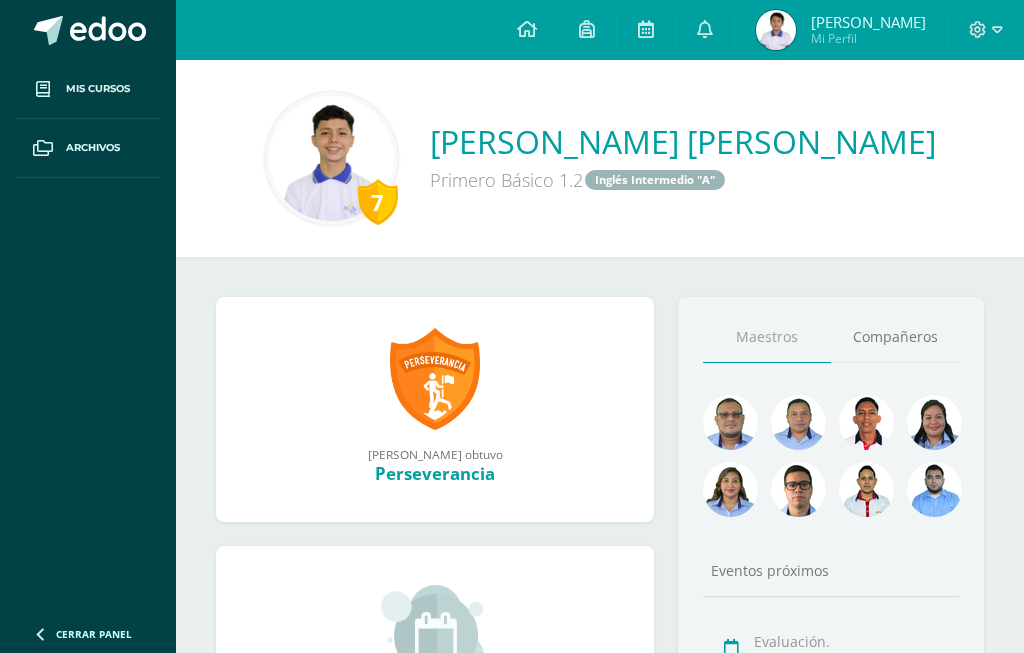scroll, scrollTop: 0, scrollLeft: 0, axis: both 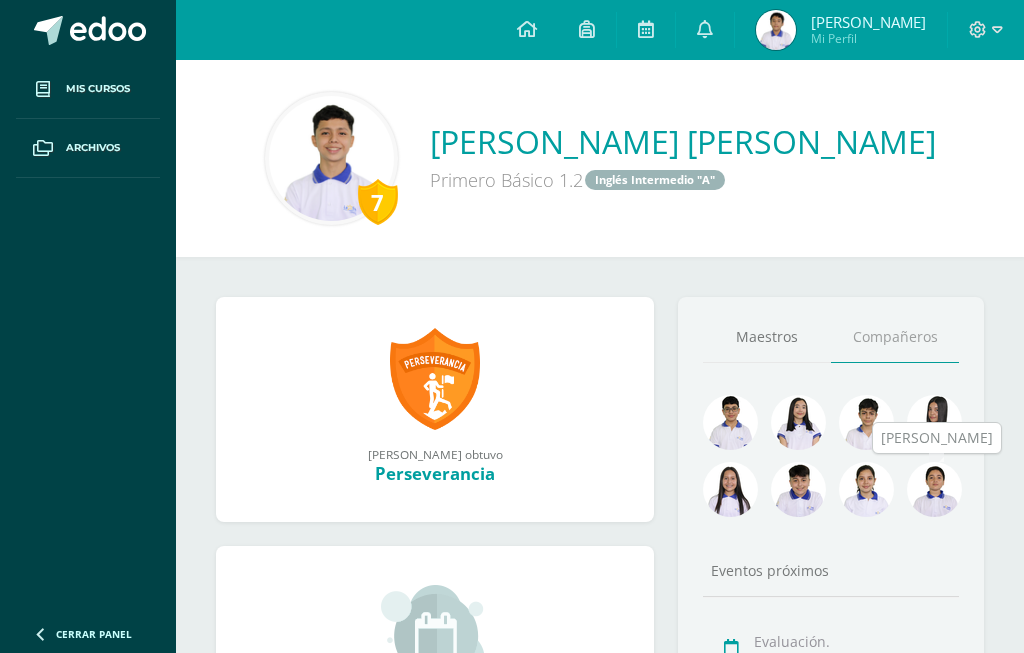 click at bounding box center (934, 489) 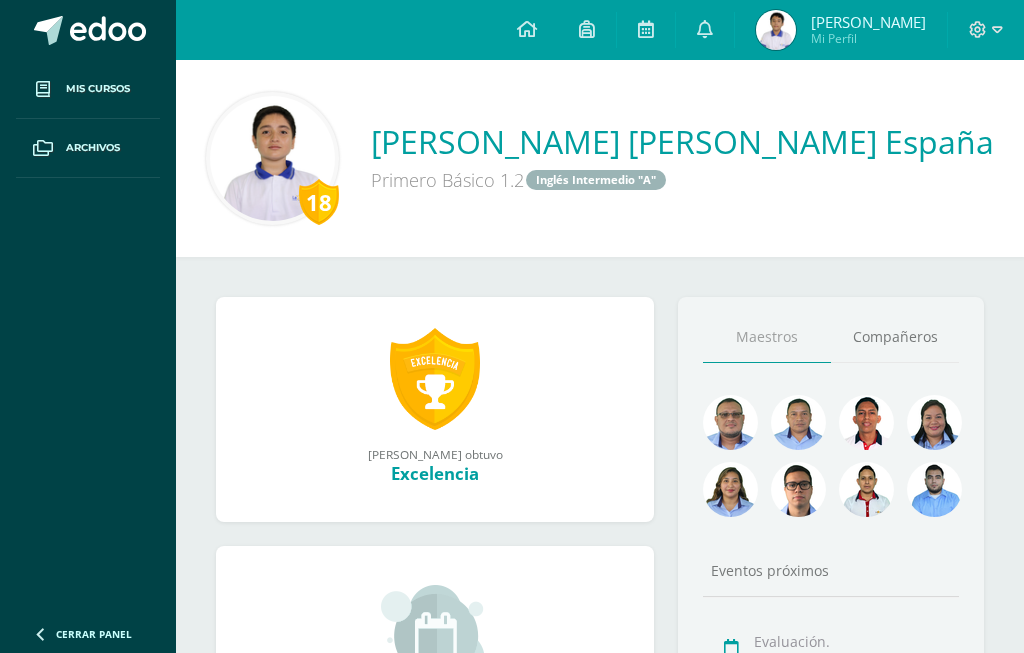 scroll, scrollTop: 0, scrollLeft: 0, axis: both 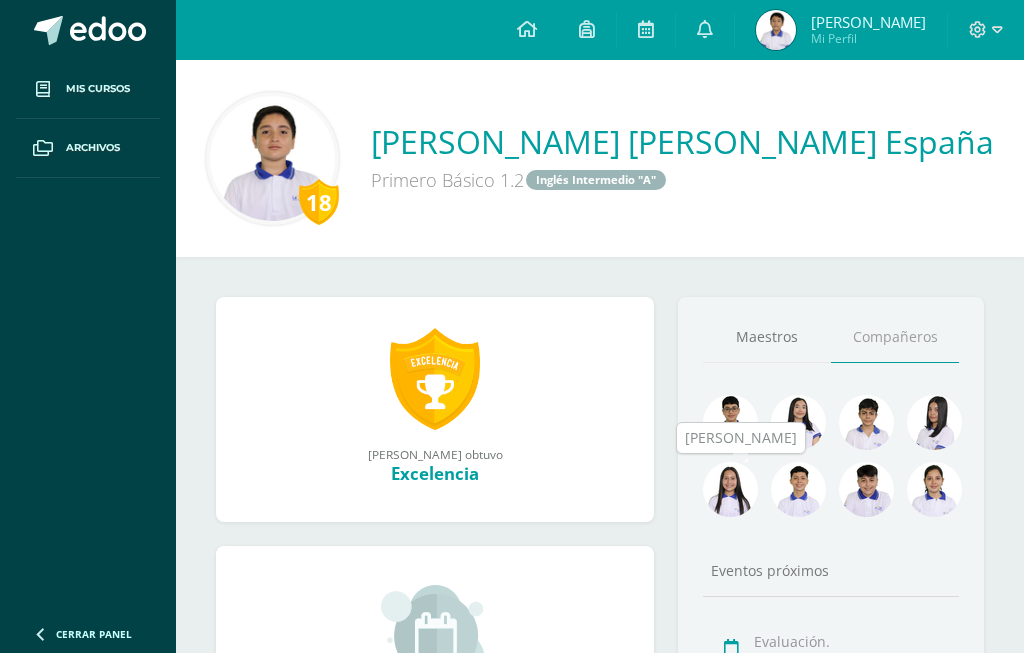 click at bounding box center (730, 489) 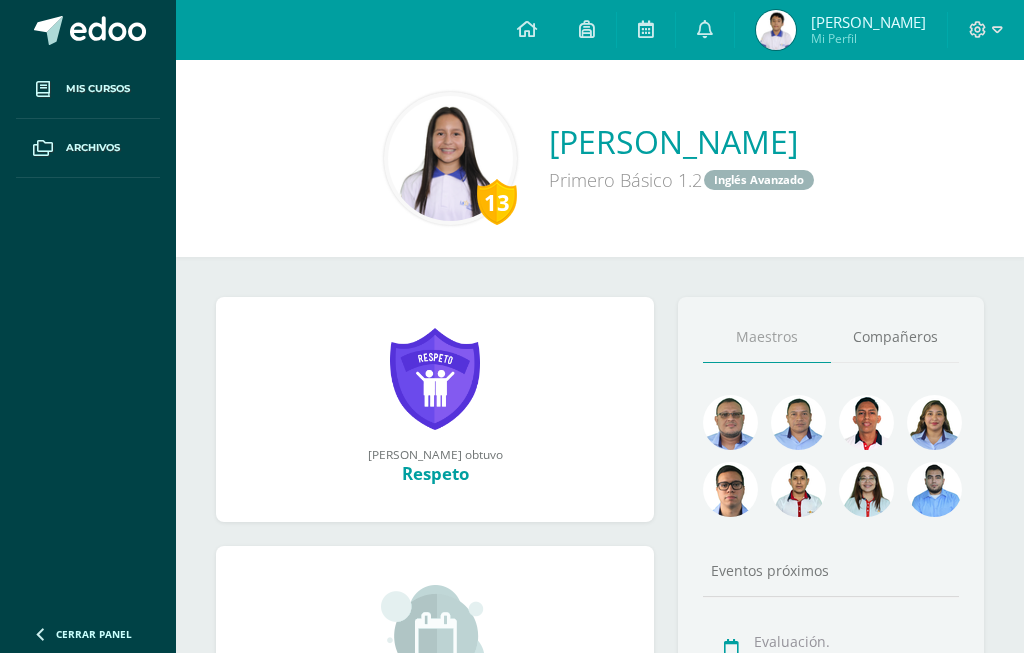 scroll, scrollTop: 0, scrollLeft: 0, axis: both 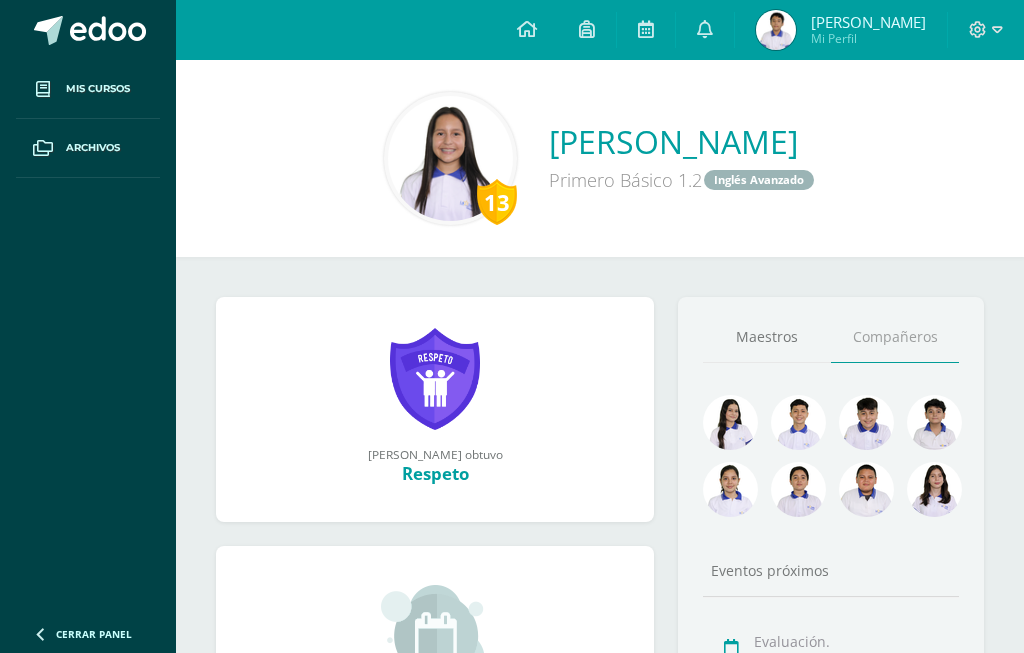 click at bounding box center (730, 422) 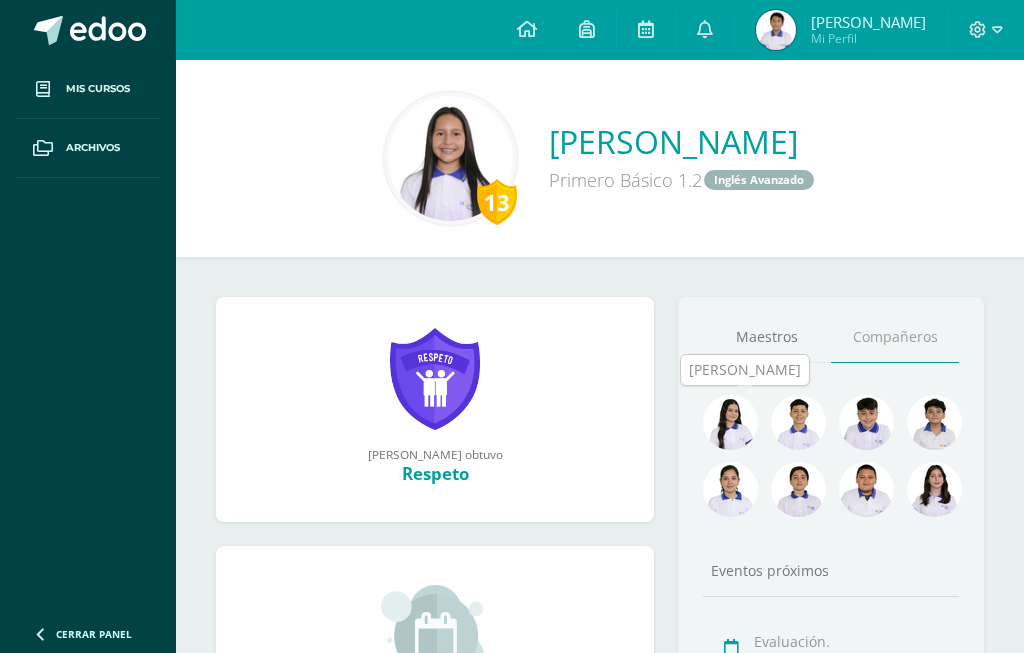 click at bounding box center (730, 422) 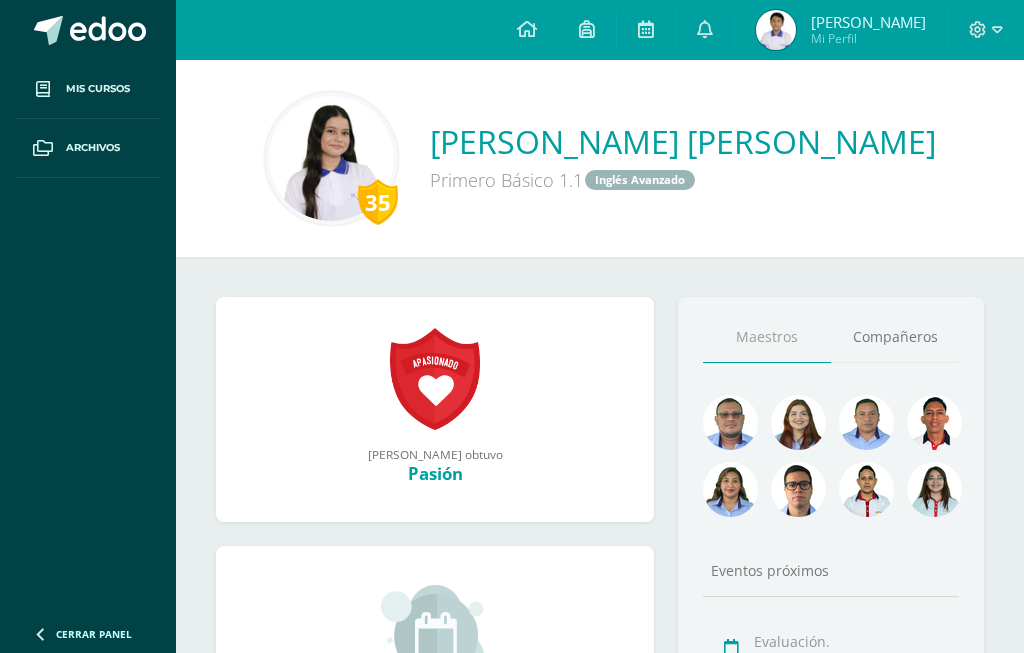 scroll, scrollTop: 0, scrollLeft: 0, axis: both 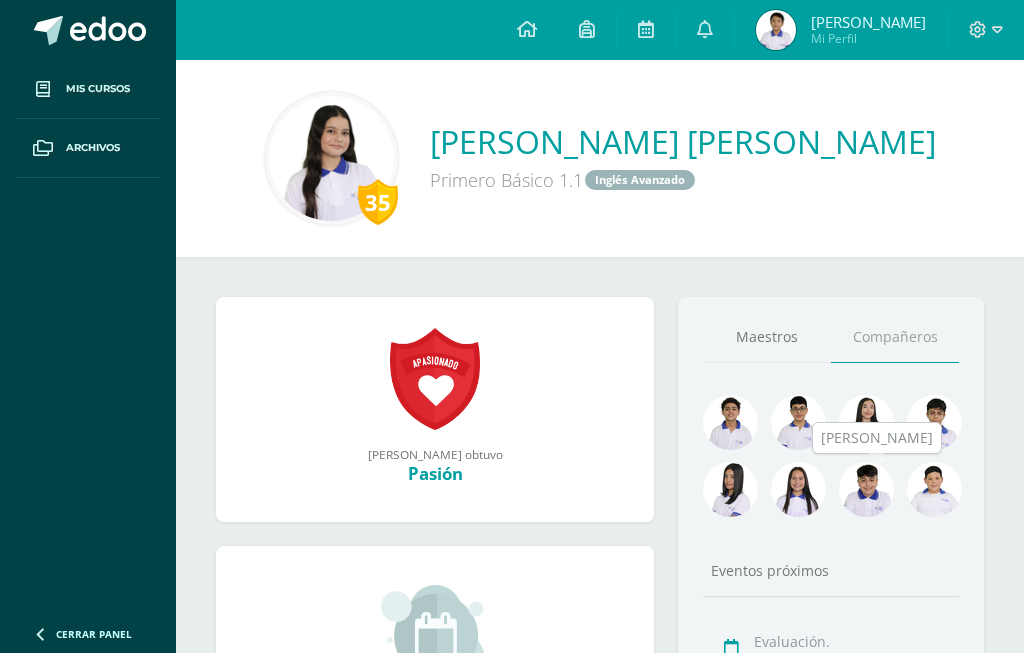 click at bounding box center [866, 489] 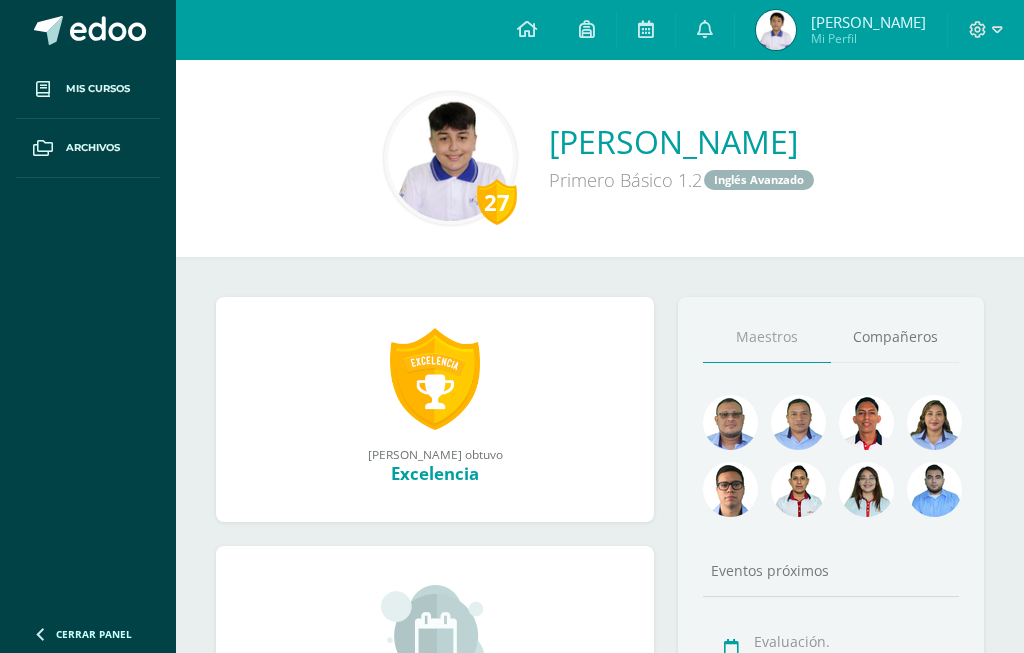 scroll, scrollTop: 0, scrollLeft: 0, axis: both 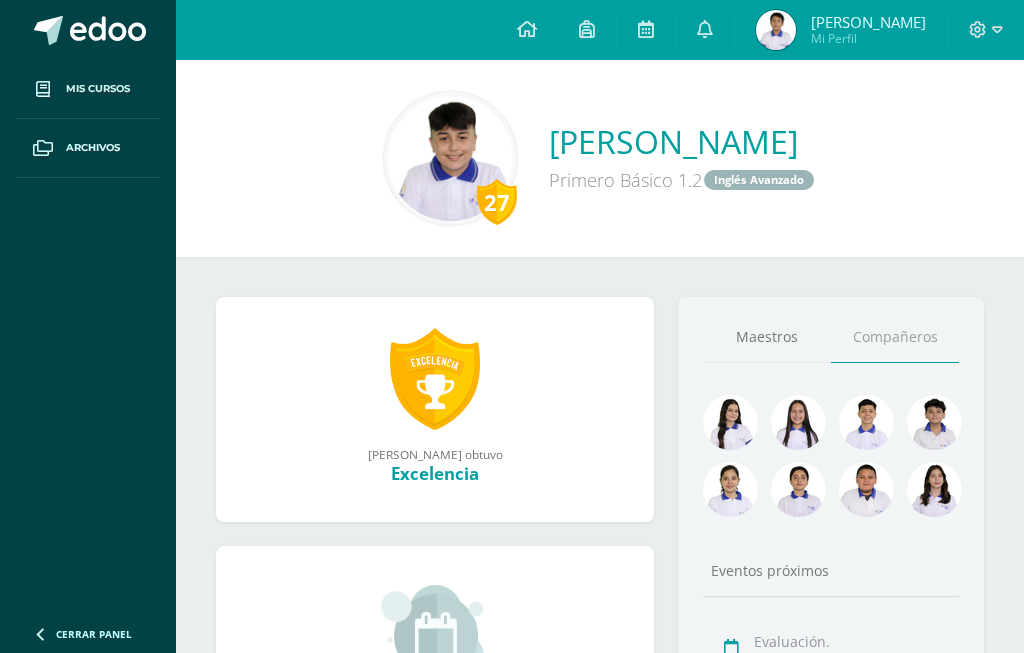 click at bounding box center (934, 422) 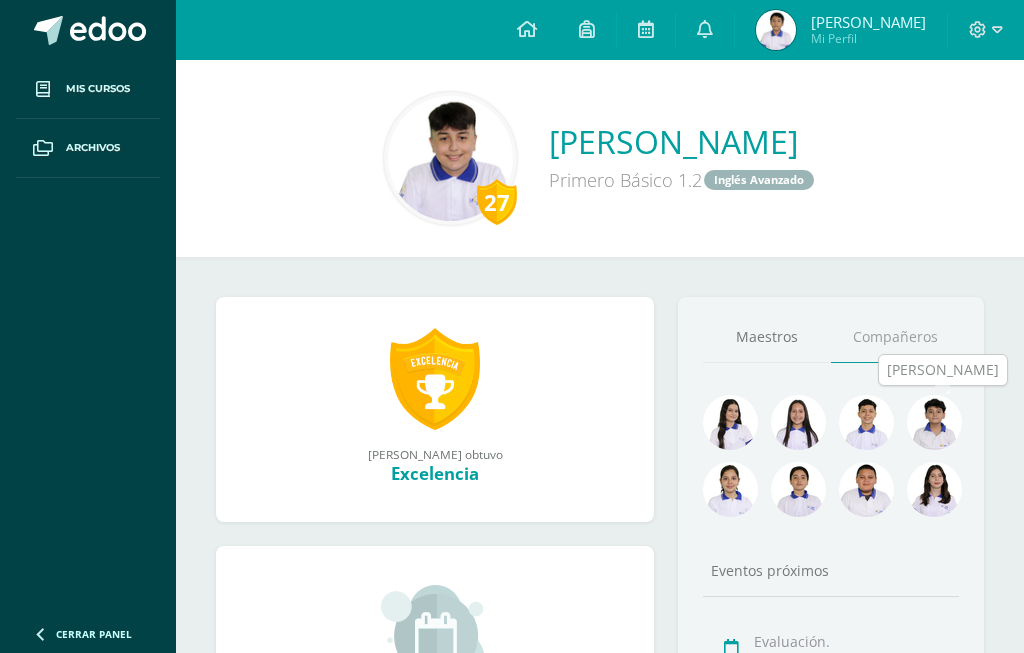 click at bounding box center [934, 422] 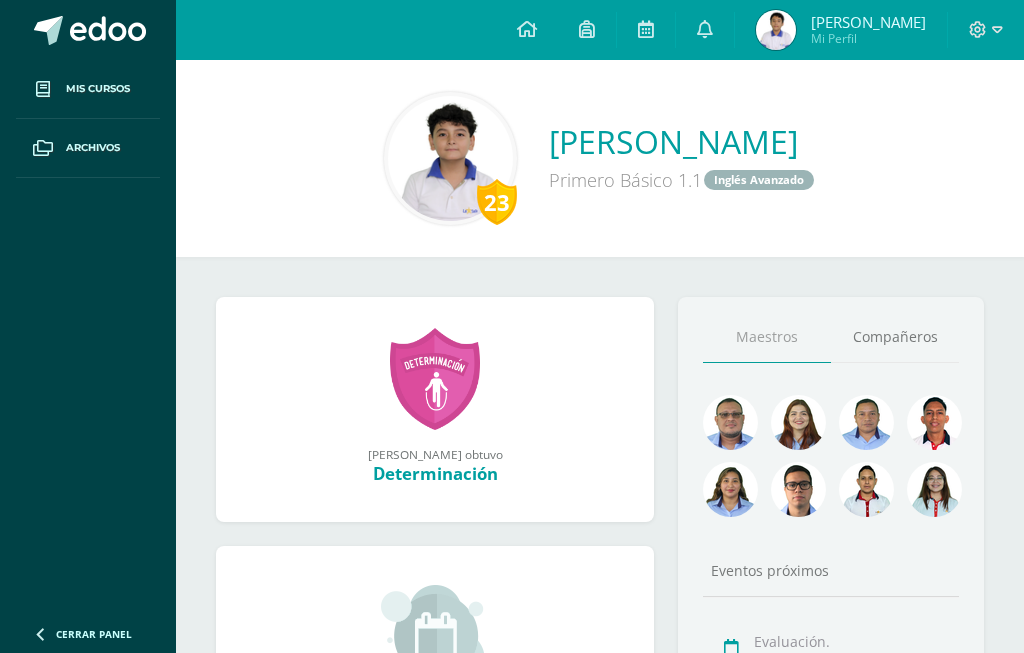 scroll, scrollTop: 0, scrollLeft: 0, axis: both 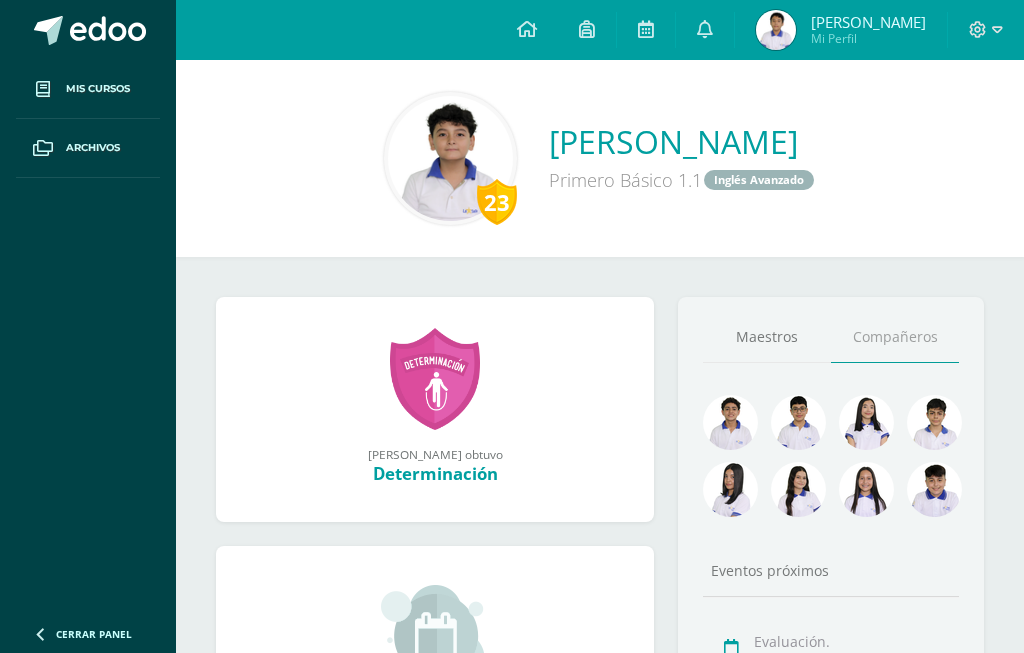 click on "Maestros" at bounding box center (767, 337) 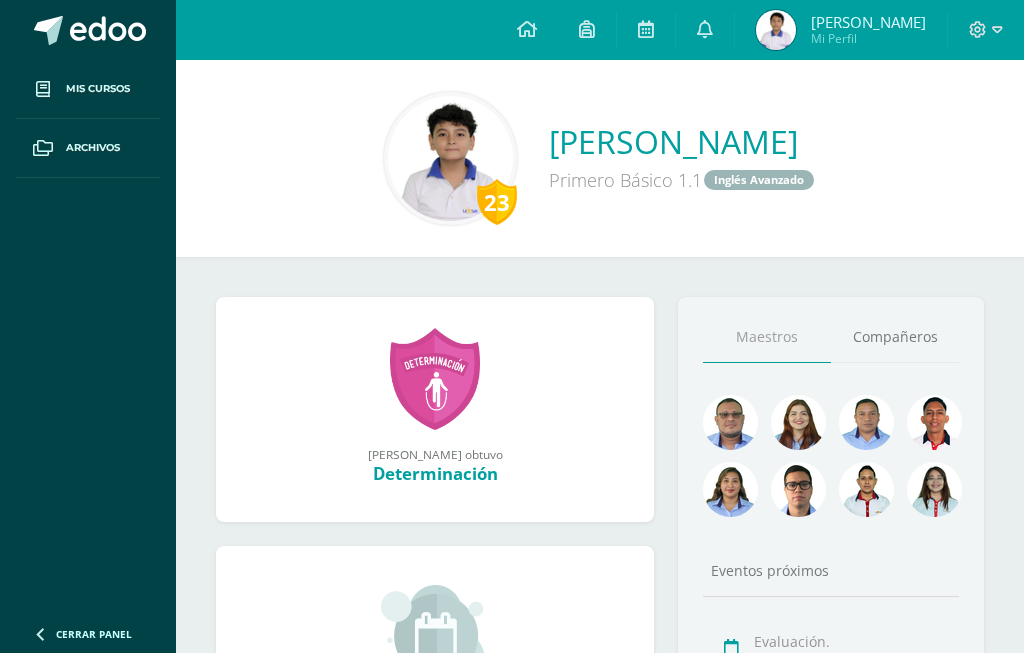 click at bounding box center [450, 158] 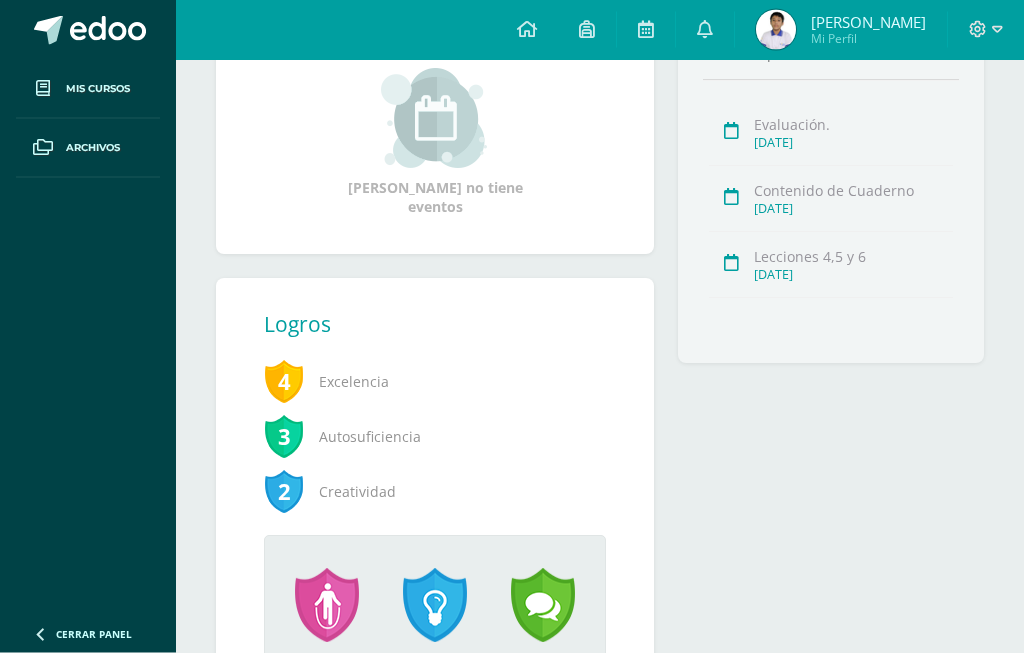 scroll, scrollTop: 646, scrollLeft: 0, axis: vertical 